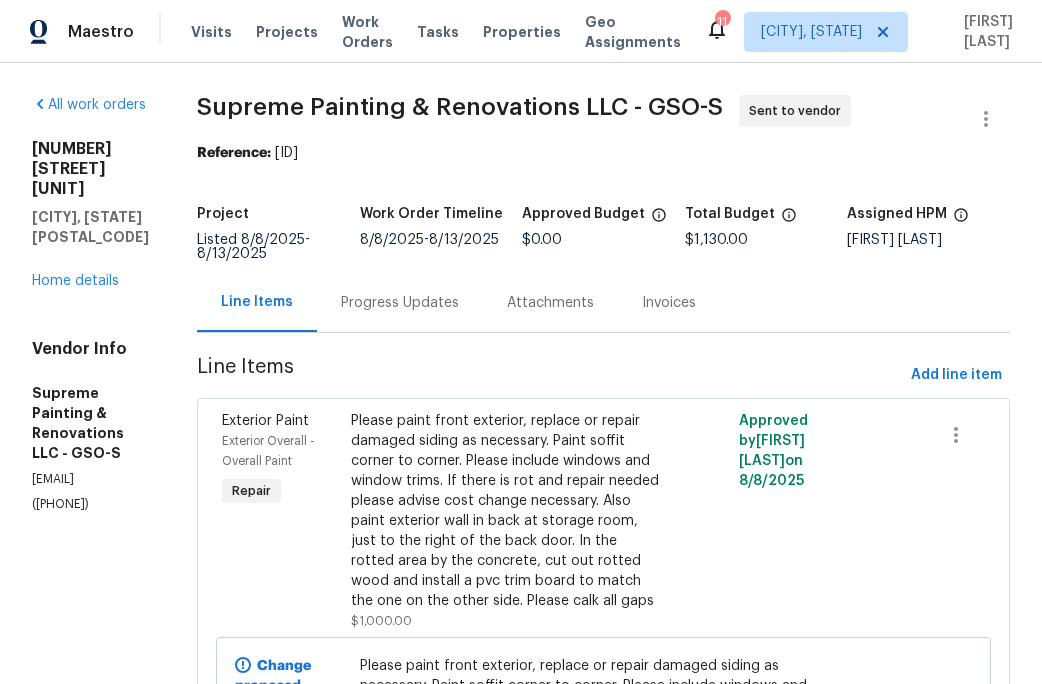 scroll, scrollTop: 0, scrollLeft: 0, axis: both 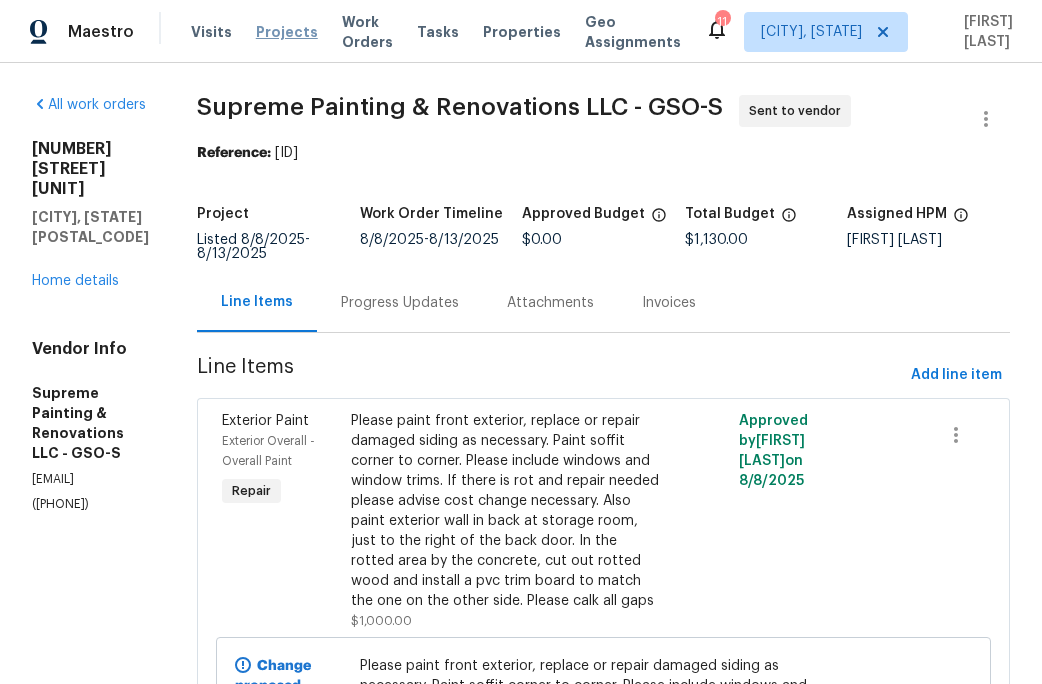 click on "Projects" at bounding box center (287, 32) 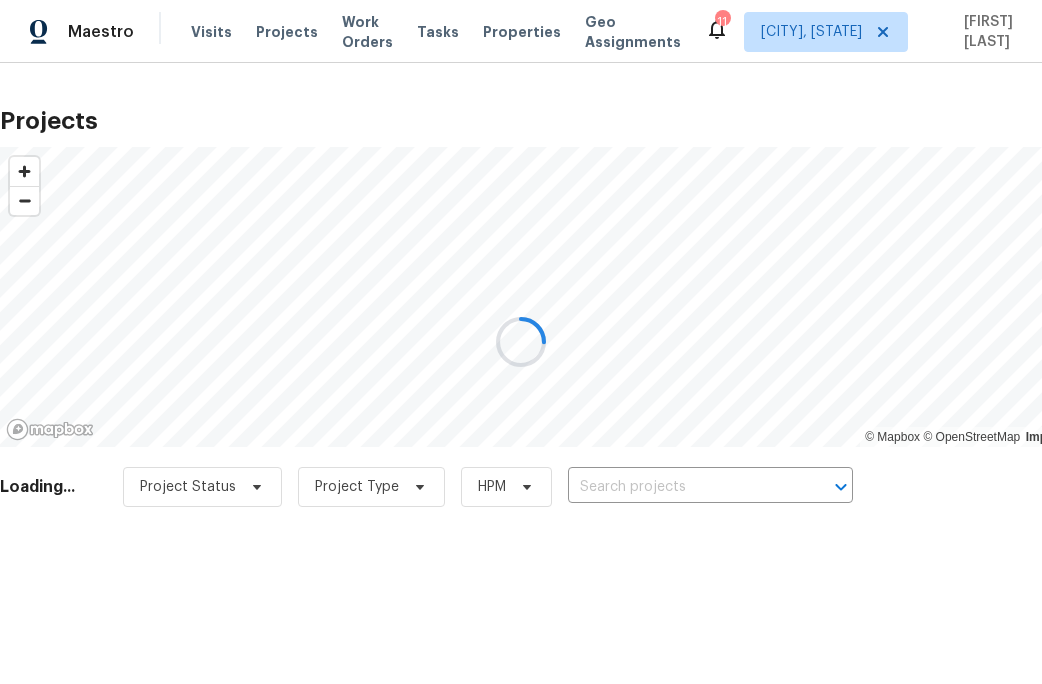 click at bounding box center (521, 342) 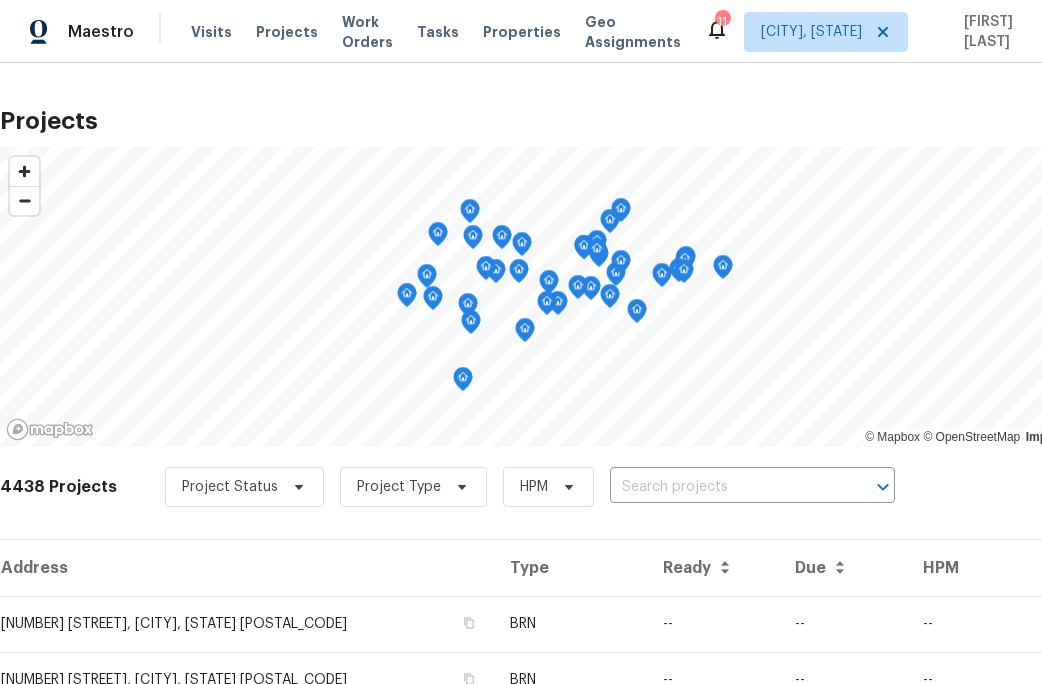 click at bounding box center (724, 487) 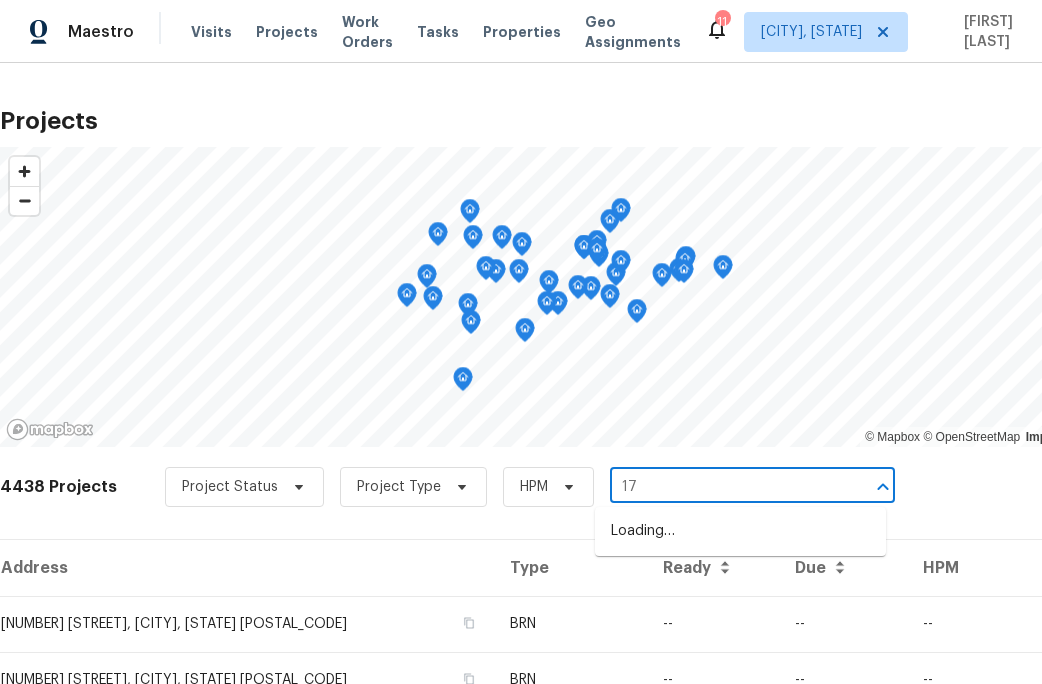 type on "17 A" 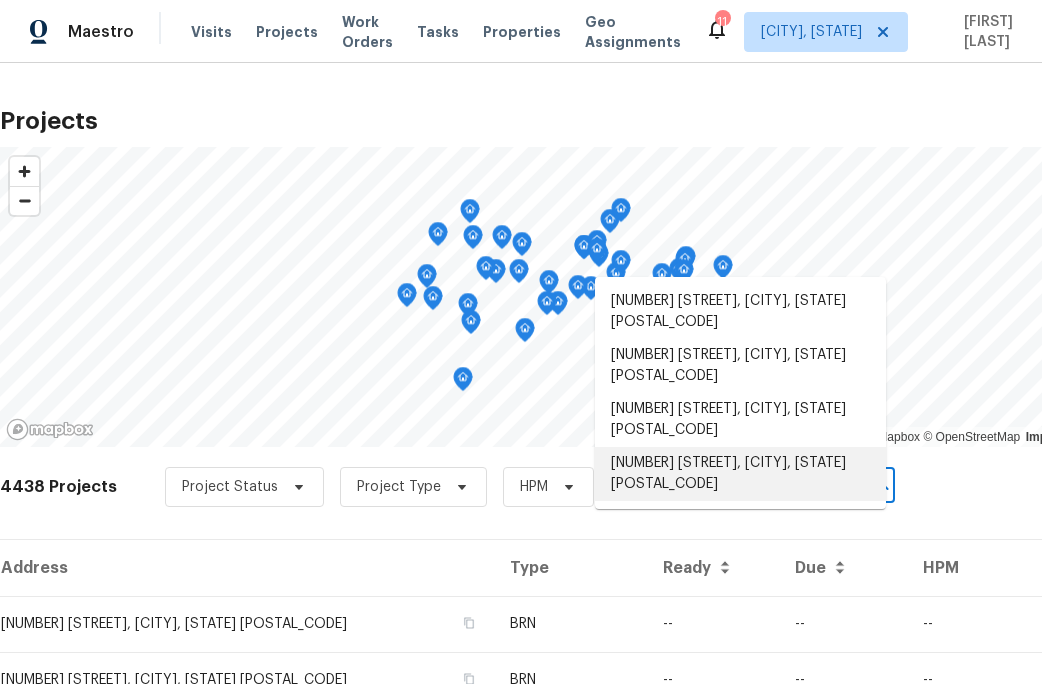 click on "[NUMBER] [STREET], [CITY], [STATE] [POSTAL_CODE]" at bounding box center [740, 474] 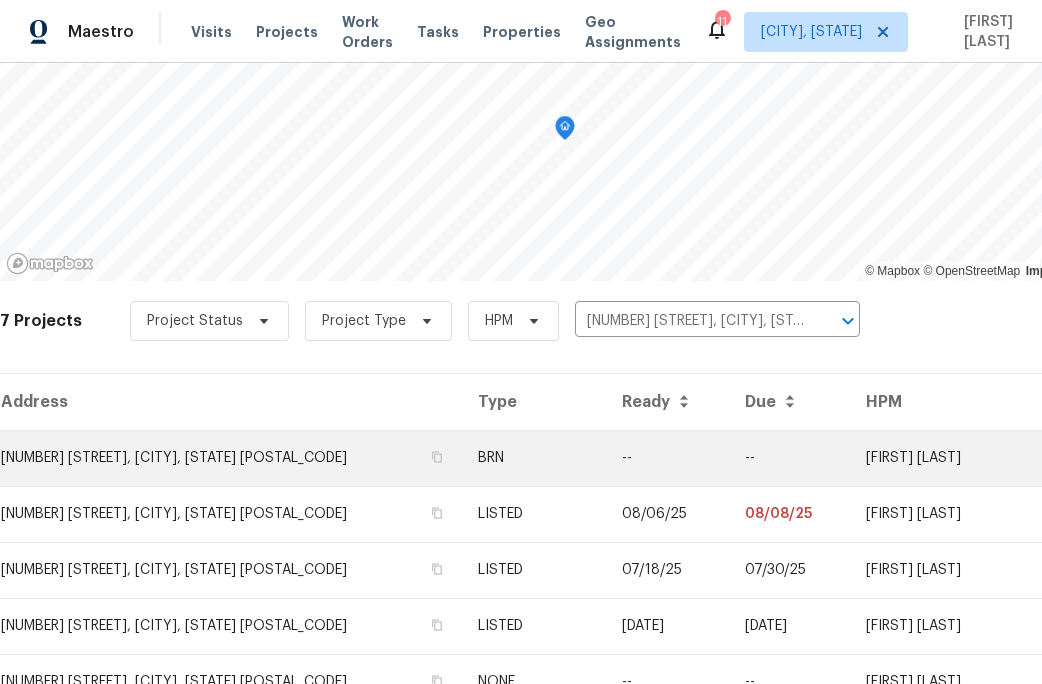 scroll, scrollTop: 236, scrollLeft: 0, axis: vertical 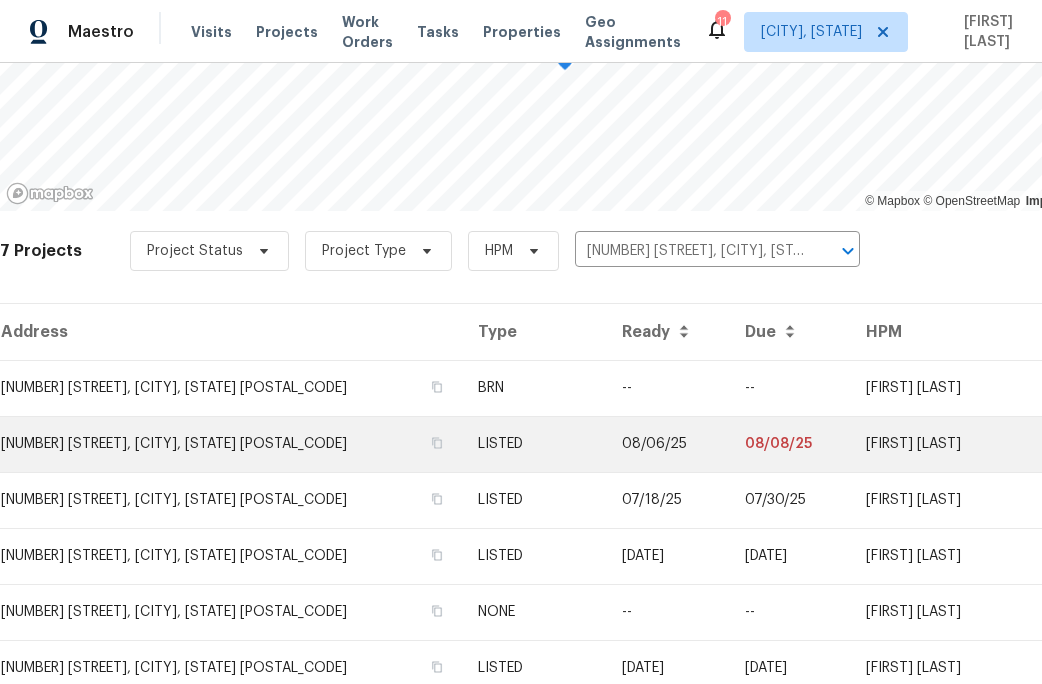 click on "[NUMBER] [STREET], [CITY], [STATE] [POSTAL_CODE]" at bounding box center [231, 444] 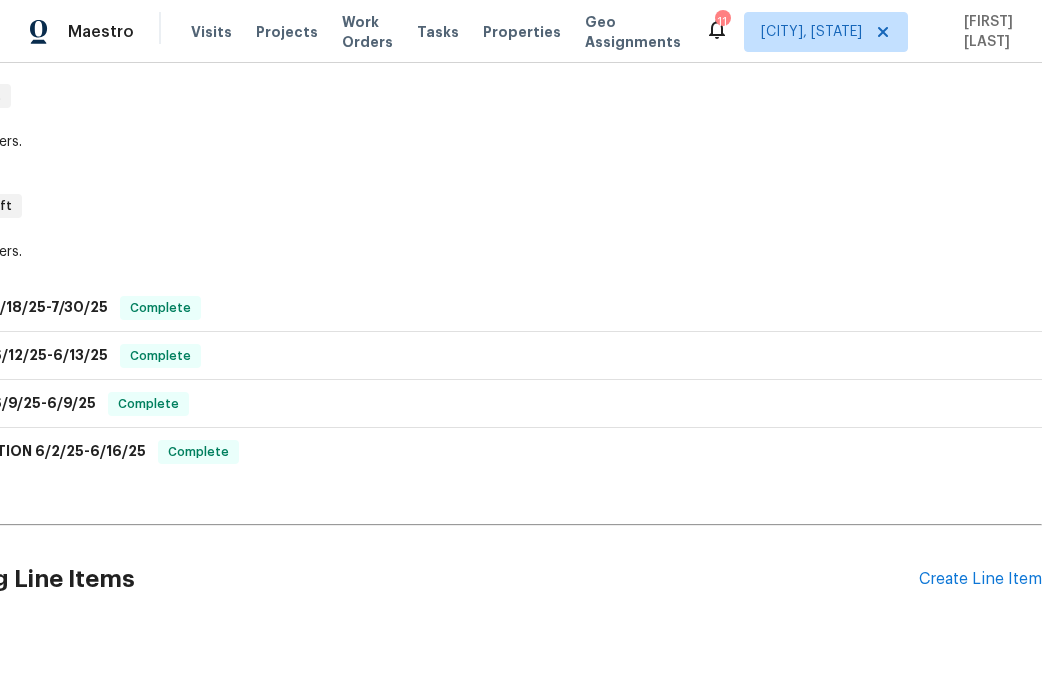 scroll, scrollTop: 576, scrollLeft: 88, axis: both 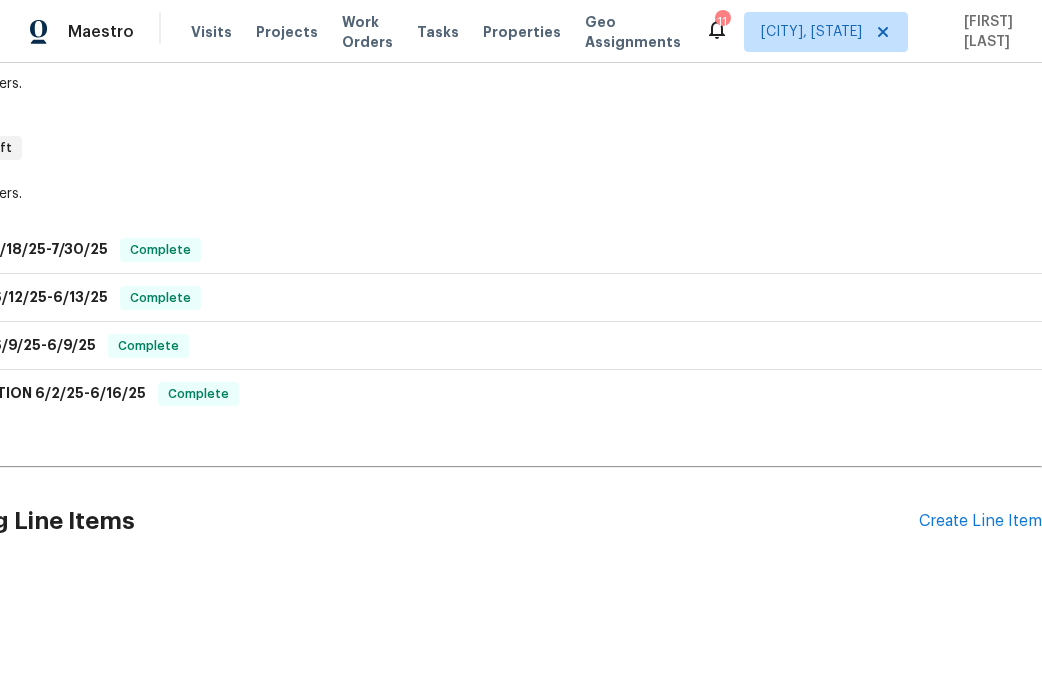 click on "Pending Line Items Create Line Item" at bounding box center (477, 521) 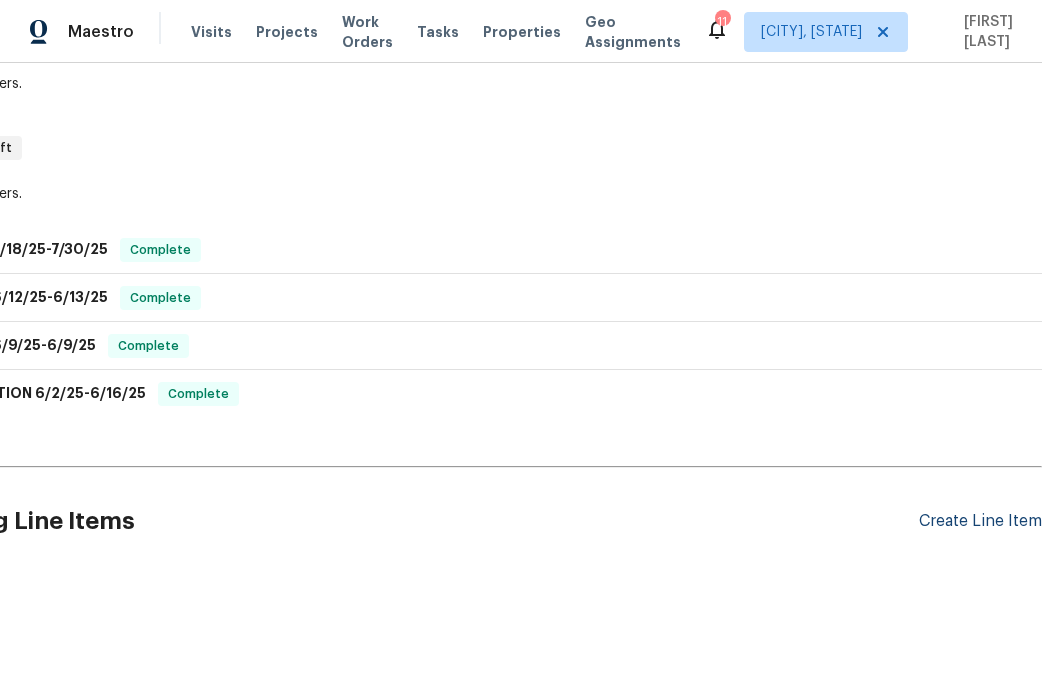 click on "Create Line Item" at bounding box center [980, 521] 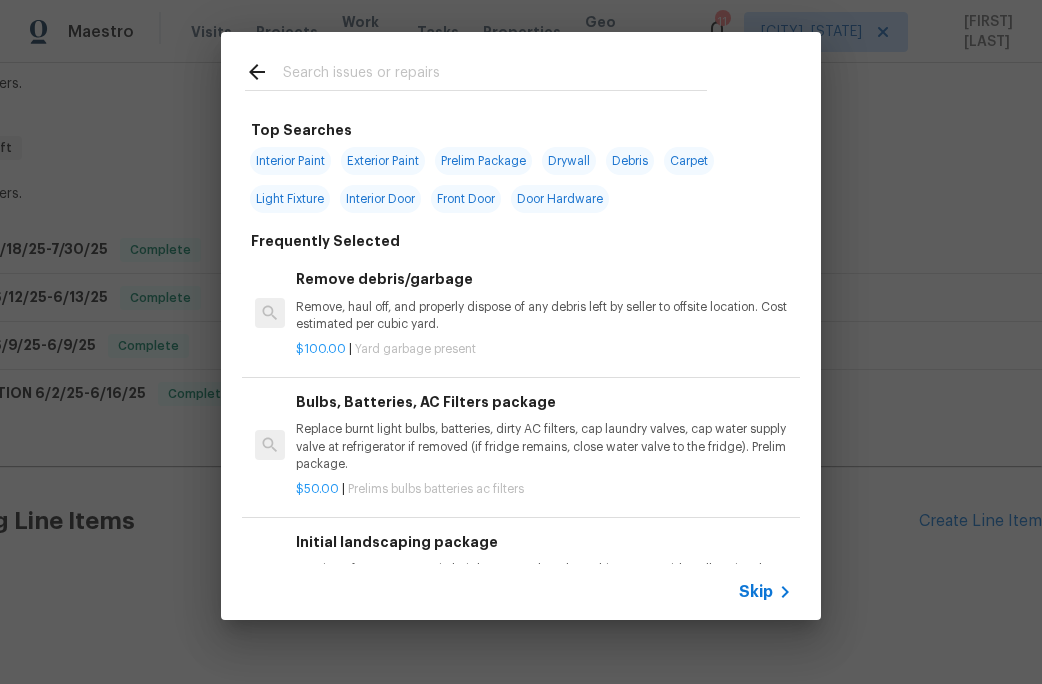 click at bounding box center (495, 75) 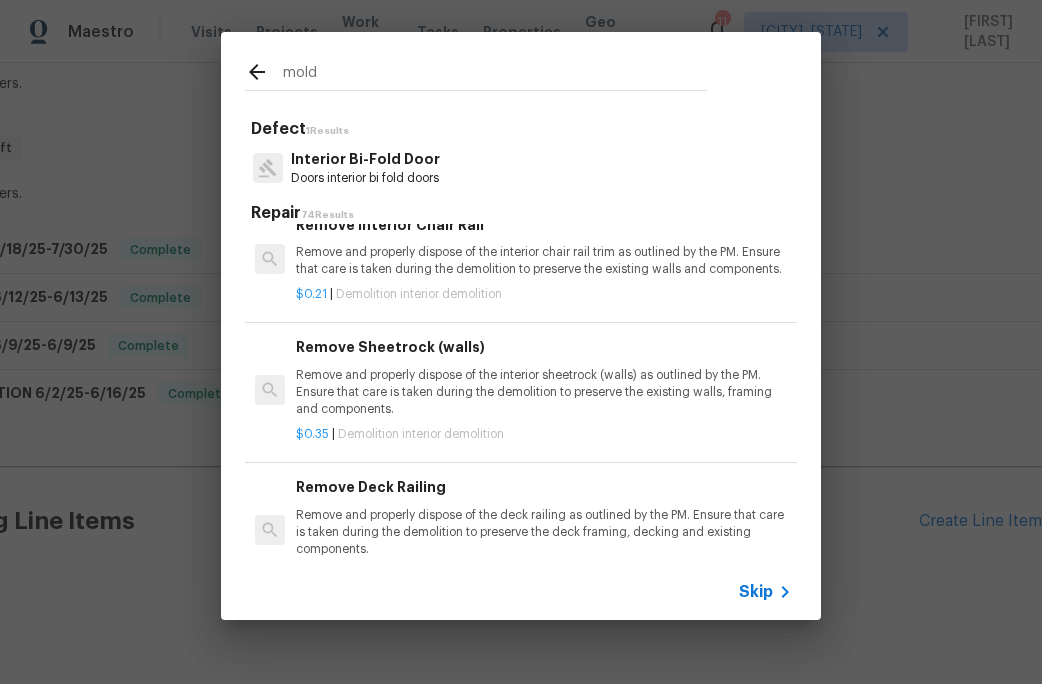 scroll, scrollTop: 1362, scrollLeft: 0, axis: vertical 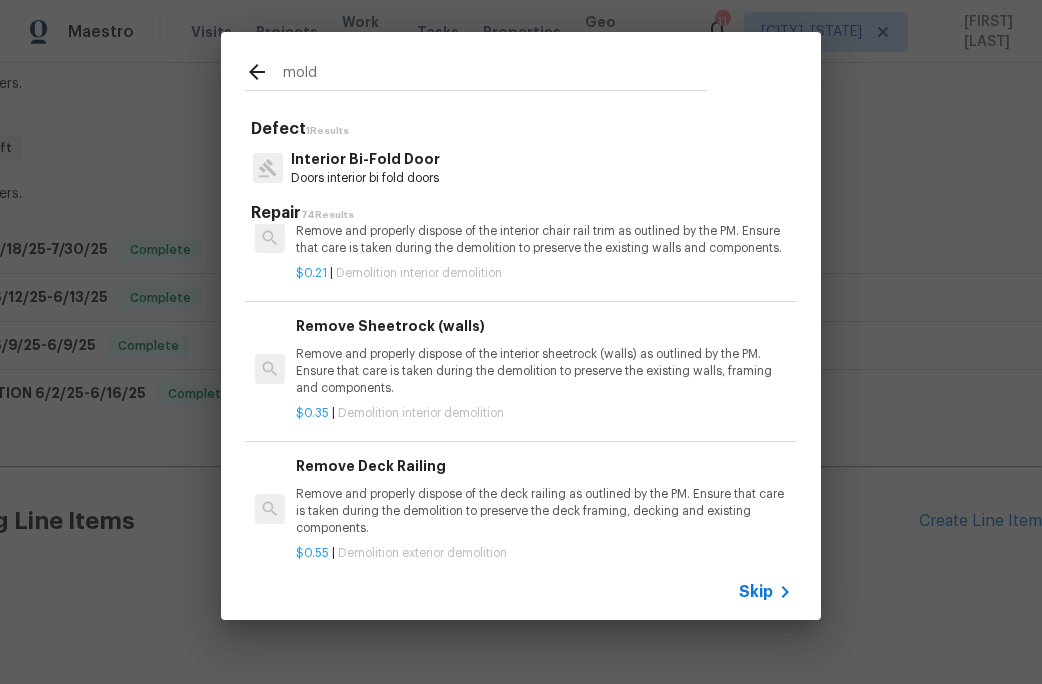 type on "mold" 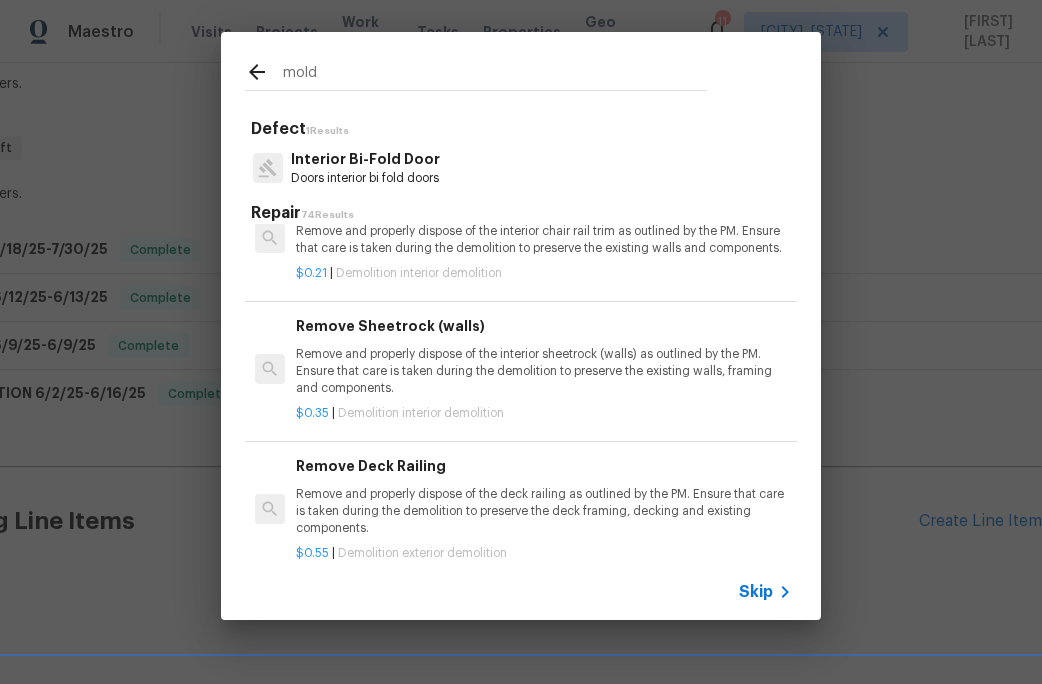 click on "Remove and properly dispose of the interior sheetrock (walls) as outlined by the PM. Ensure that care is taken during the demolition to preserve the existing walls, framing and components." at bounding box center [544, 371] 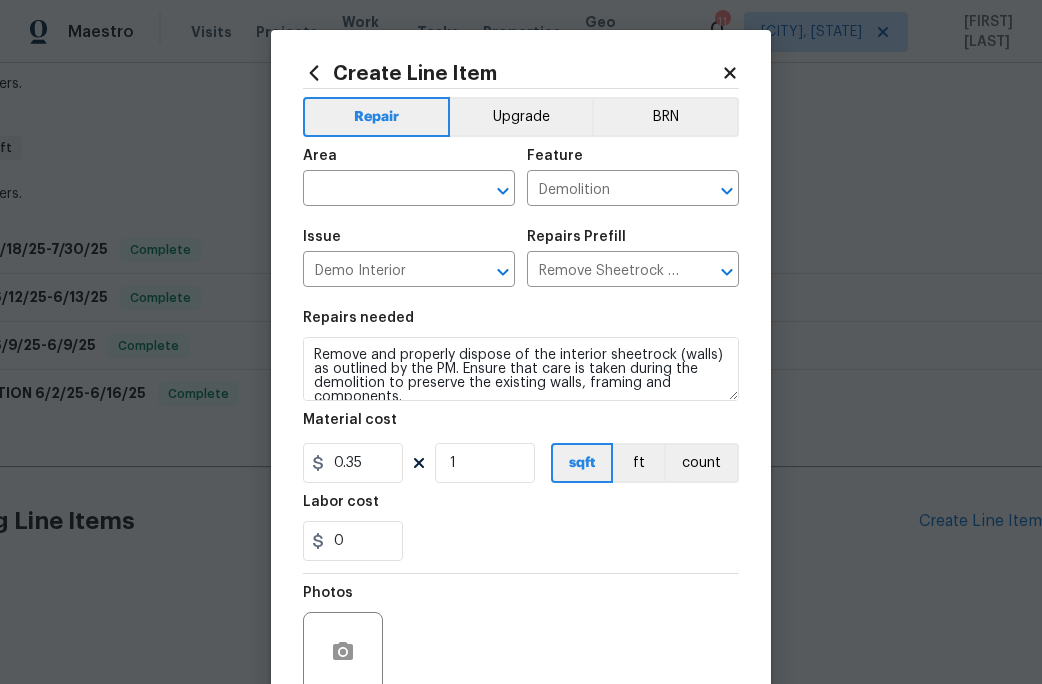 click 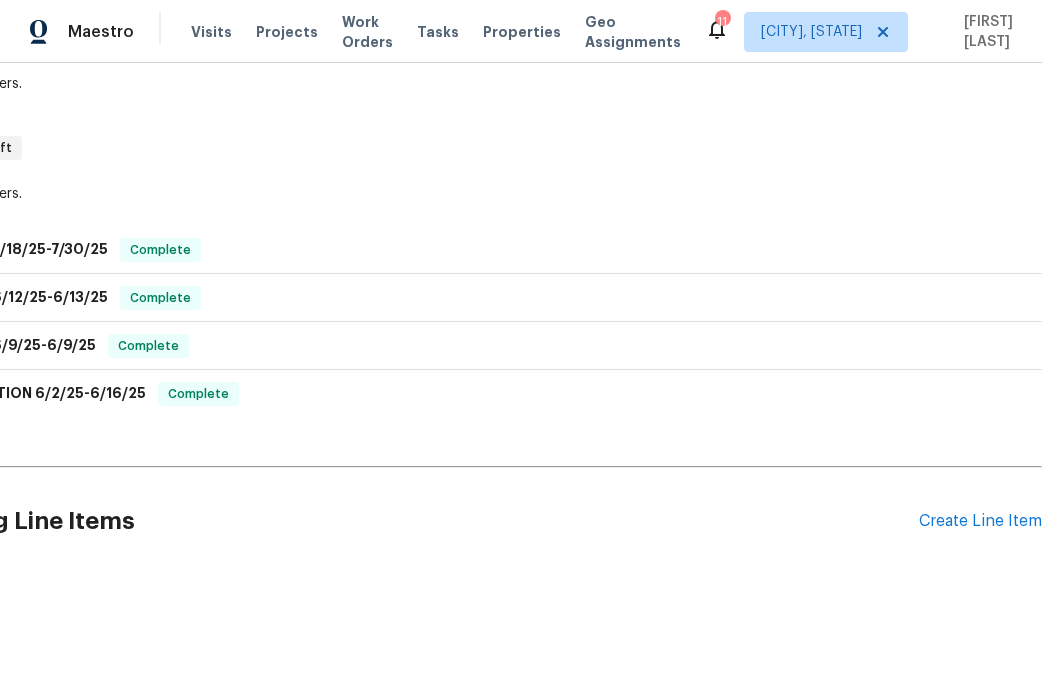 click on "Pending Line Items Create Line Item" at bounding box center [477, 521] 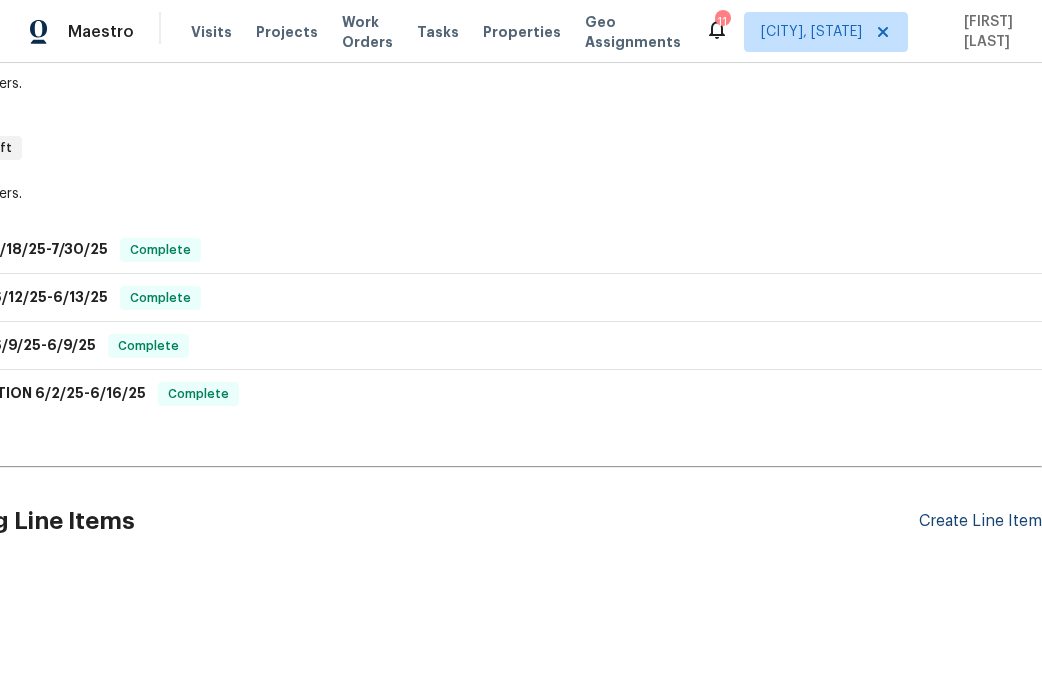 click on "Create Line Item" at bounding box center [980, 521] 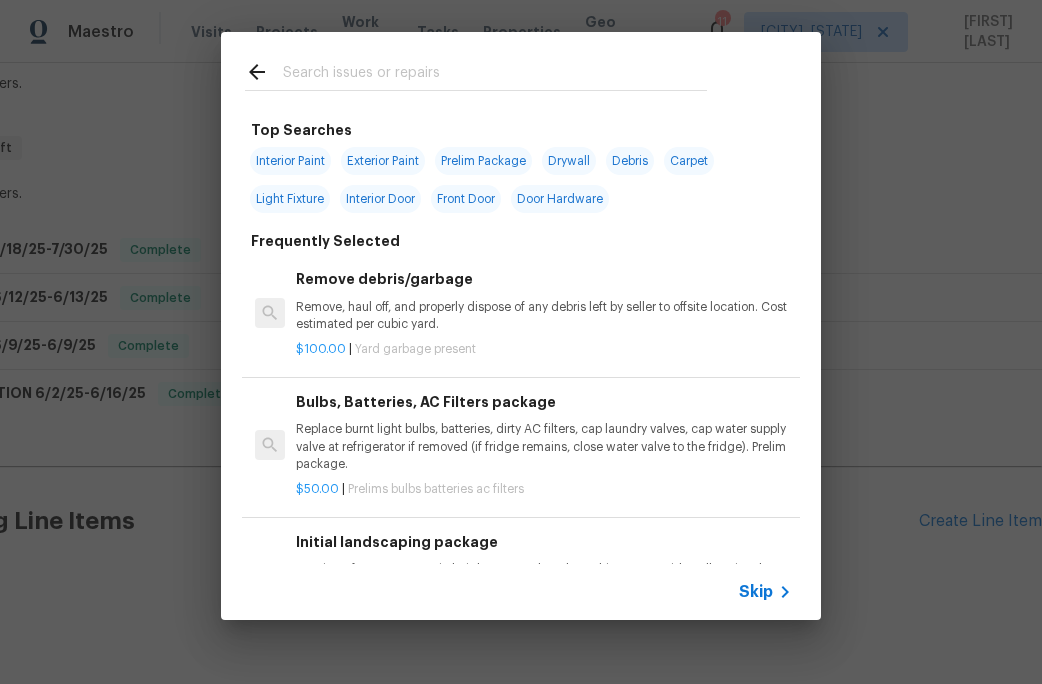 click at bounding box center (495, 75) 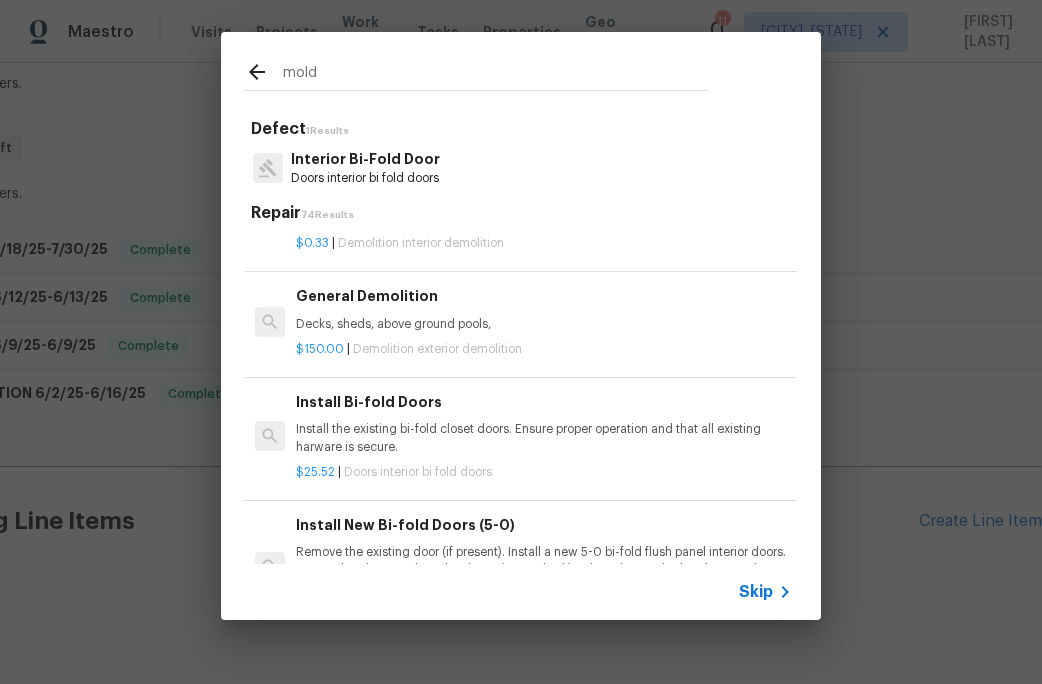 scroll, scrollTop: 0, scrollLeft: 0, axis: both 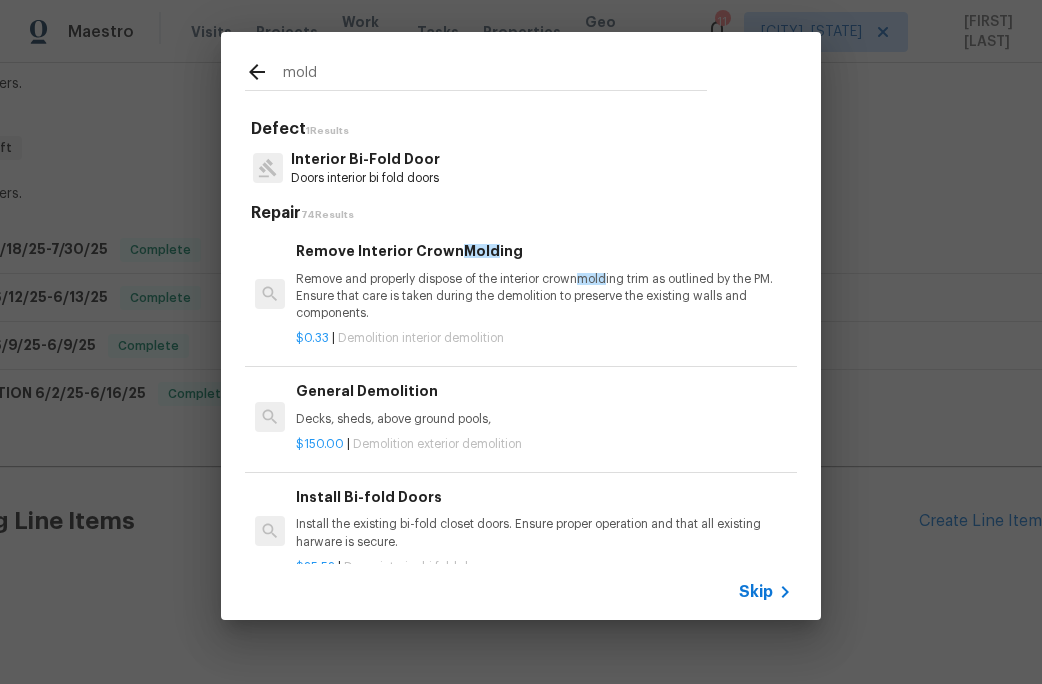 type on "mold" 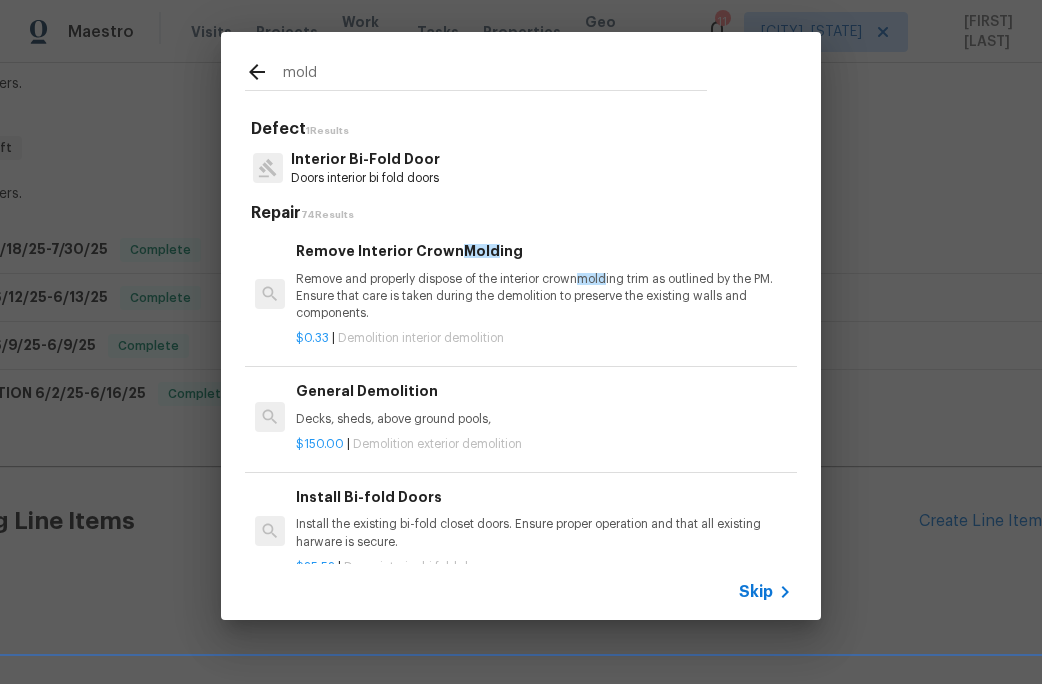 click on "General Demolition" at bounding box center (544, 391) 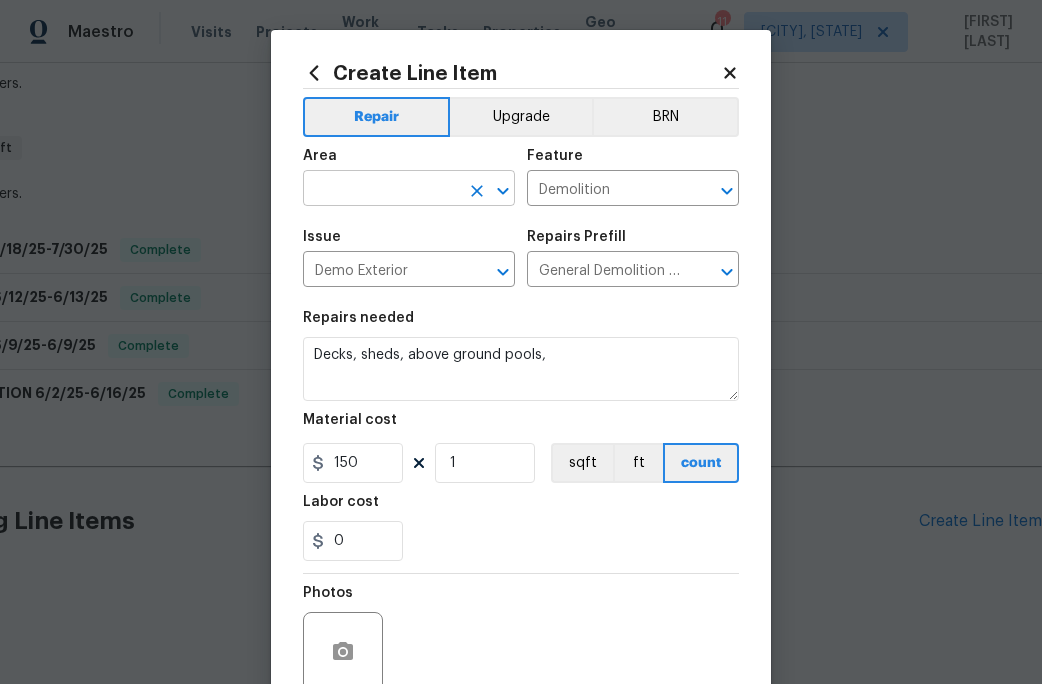 click at bounding box center (381, 190) 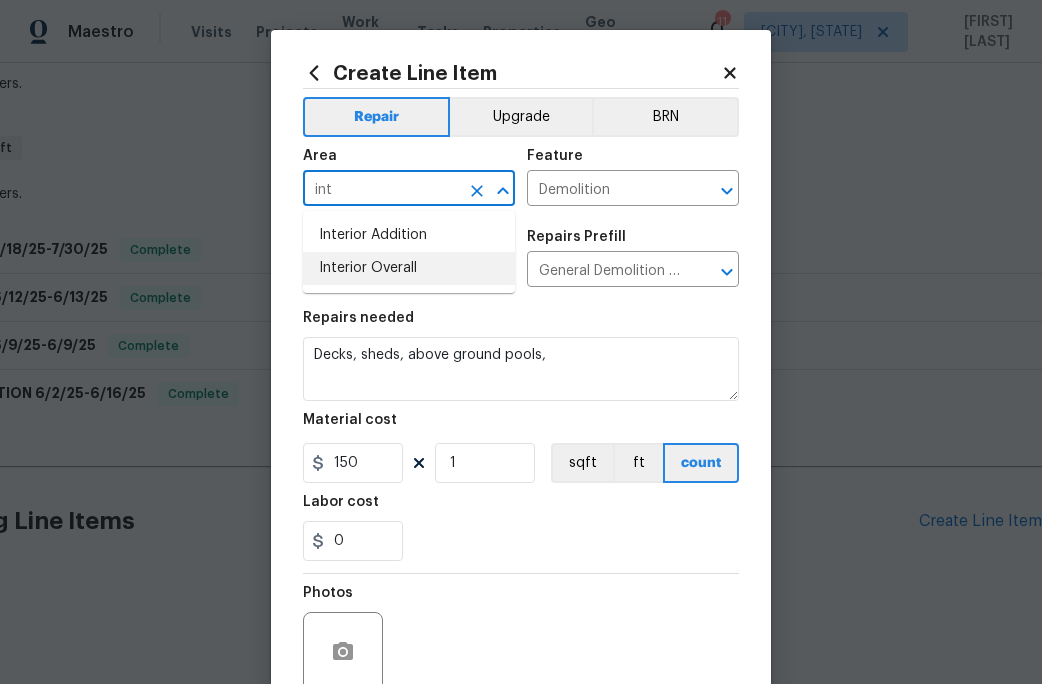 click on "Interior Overall" at bounding box center (409, 268) 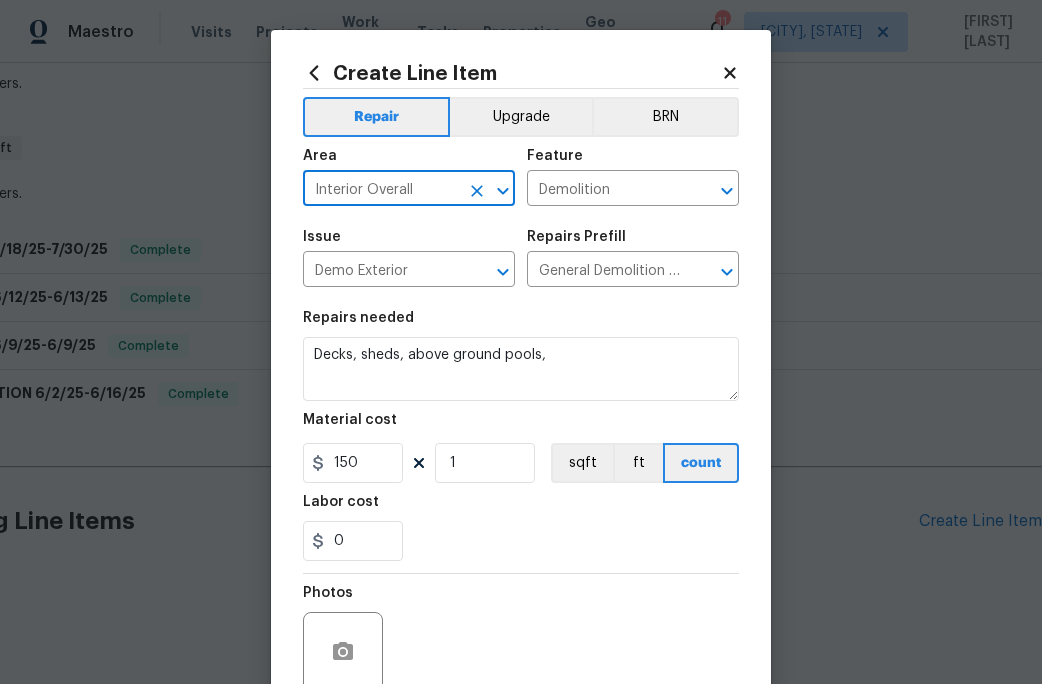 type on "Interior Overall" 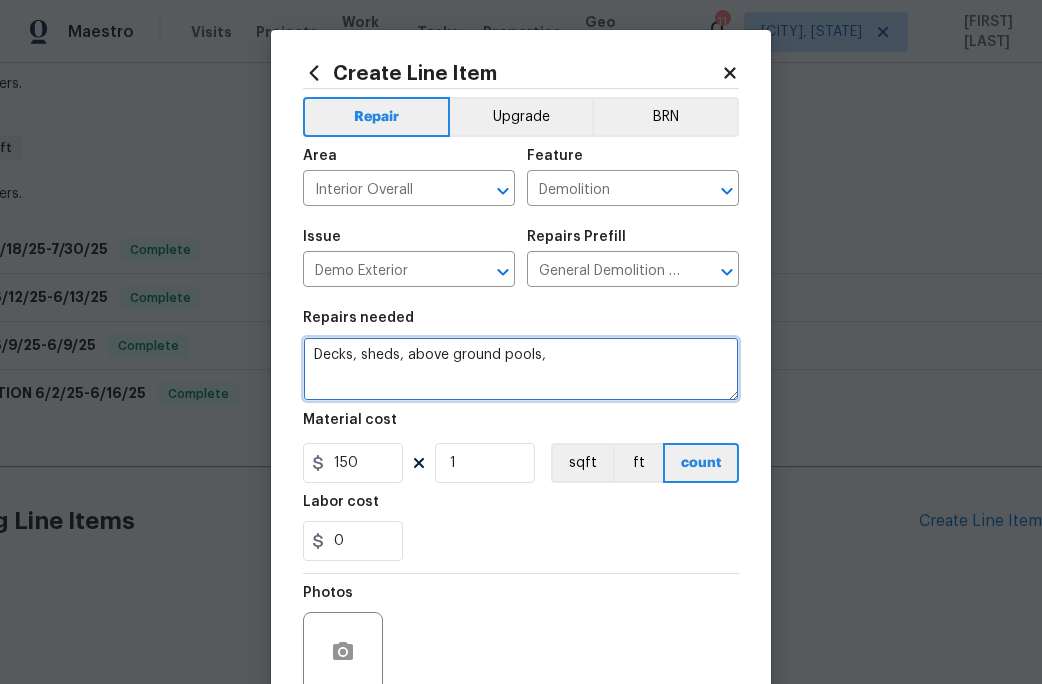 click on "Decks, sheds, above ground pools," at bounding box center (521, 369) 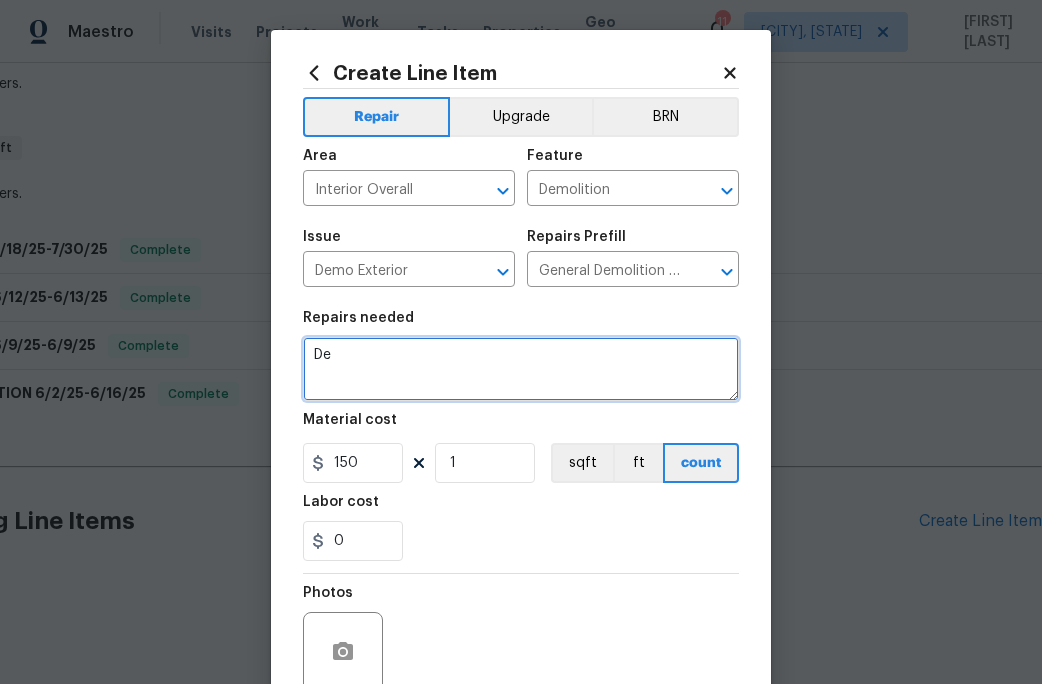 type on "D" 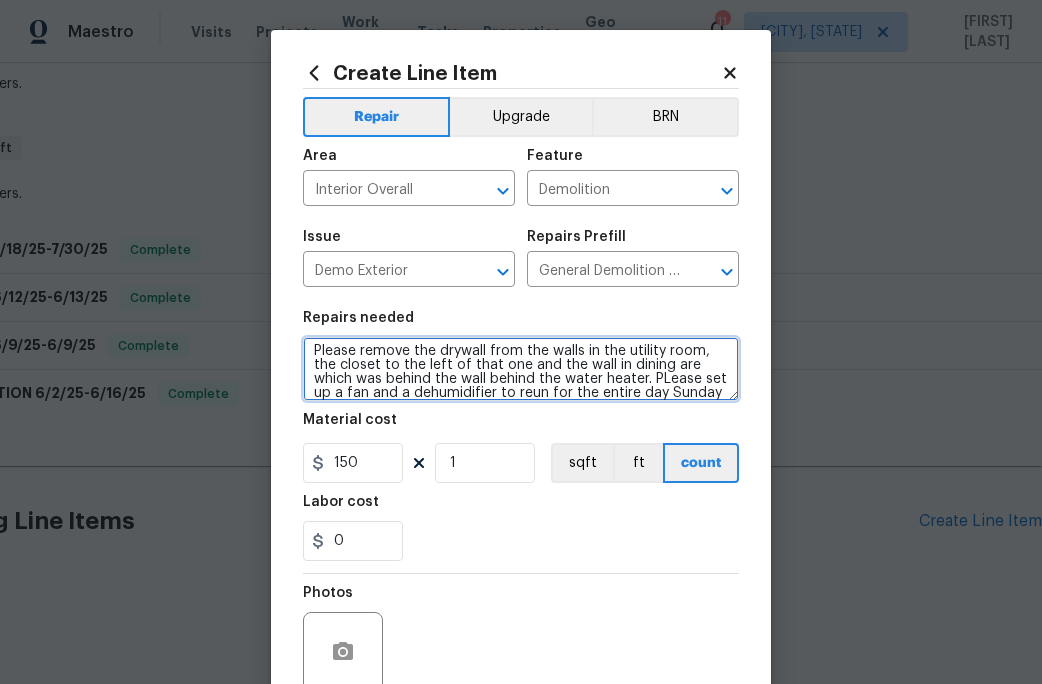 scroll, scrollTop: 18, scrollLeft: 0, axis: vertical 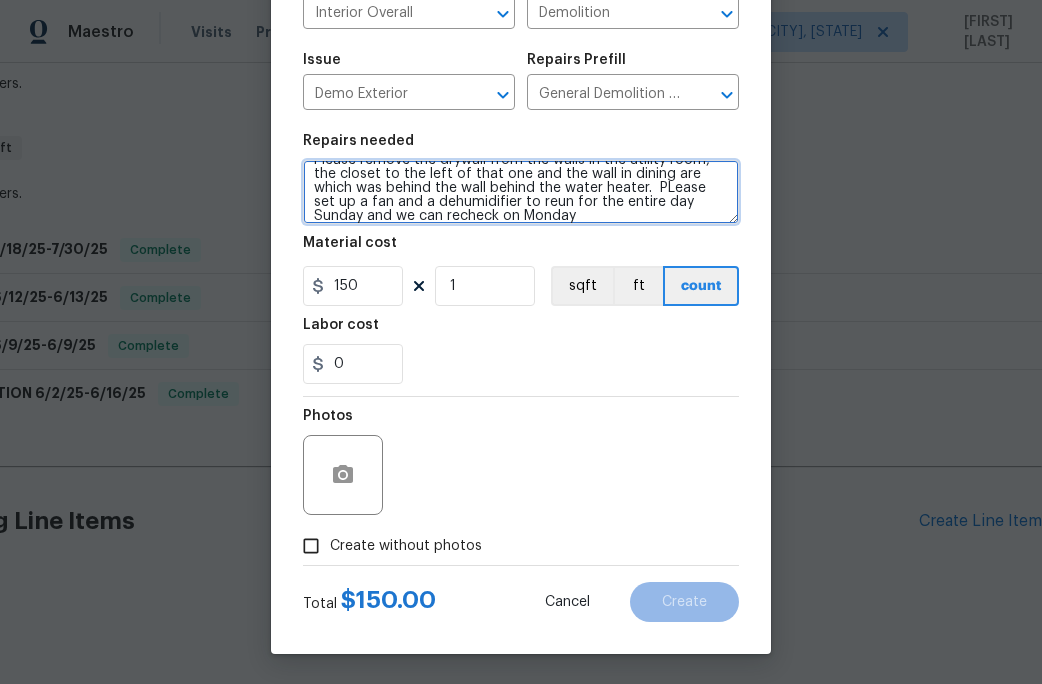 type on "Please remove the drywall from the walls in the utility room, the closet to the left of that one and the wall in dining are which was behind the wall behind the water heater.  PLease set up a fan and a dehumidifier to reun for the entire day Sunday and we can recheck on Monday" 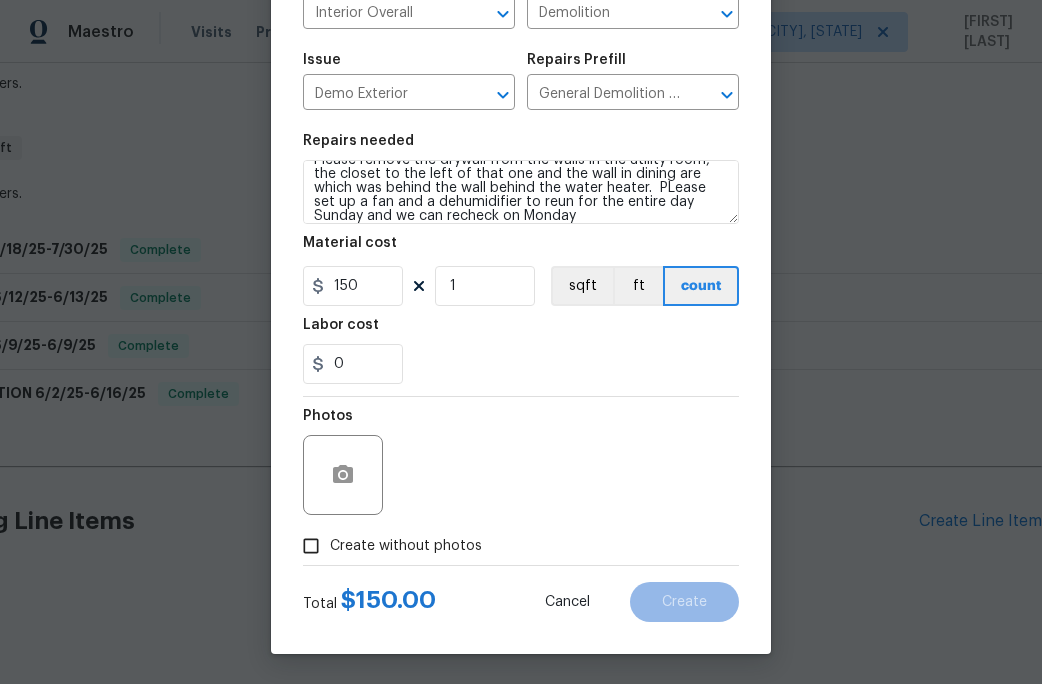 click on "Create without photos" at bounding box center [387, 546] 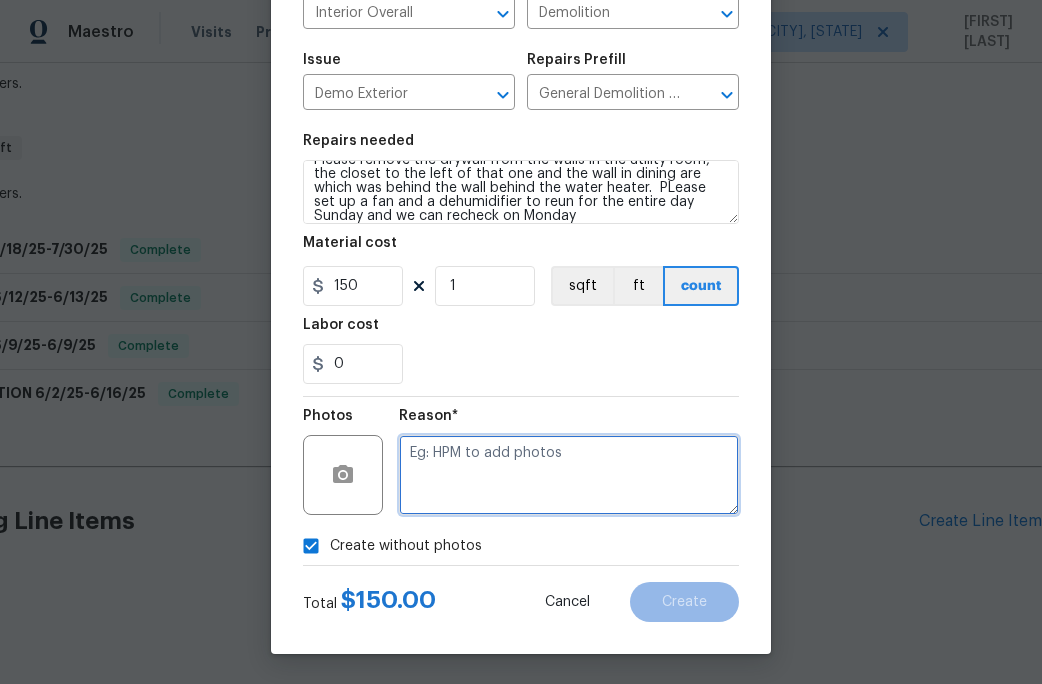 click at bounding box center (569, 475) 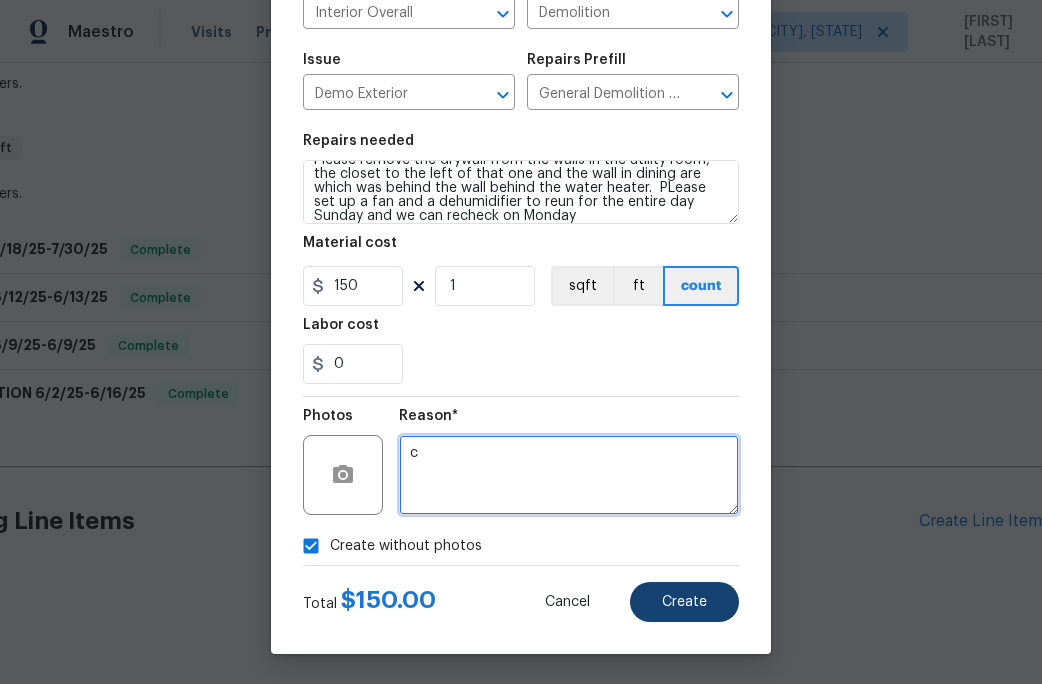 type on "c" 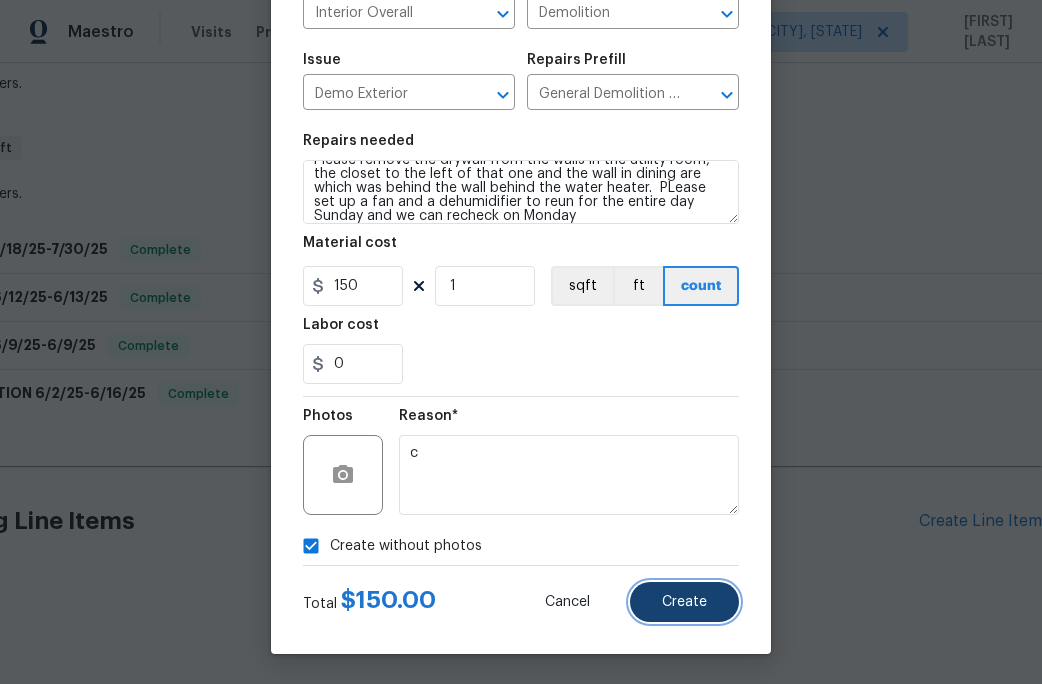 click on "Create" at bounding box center (684, 602) 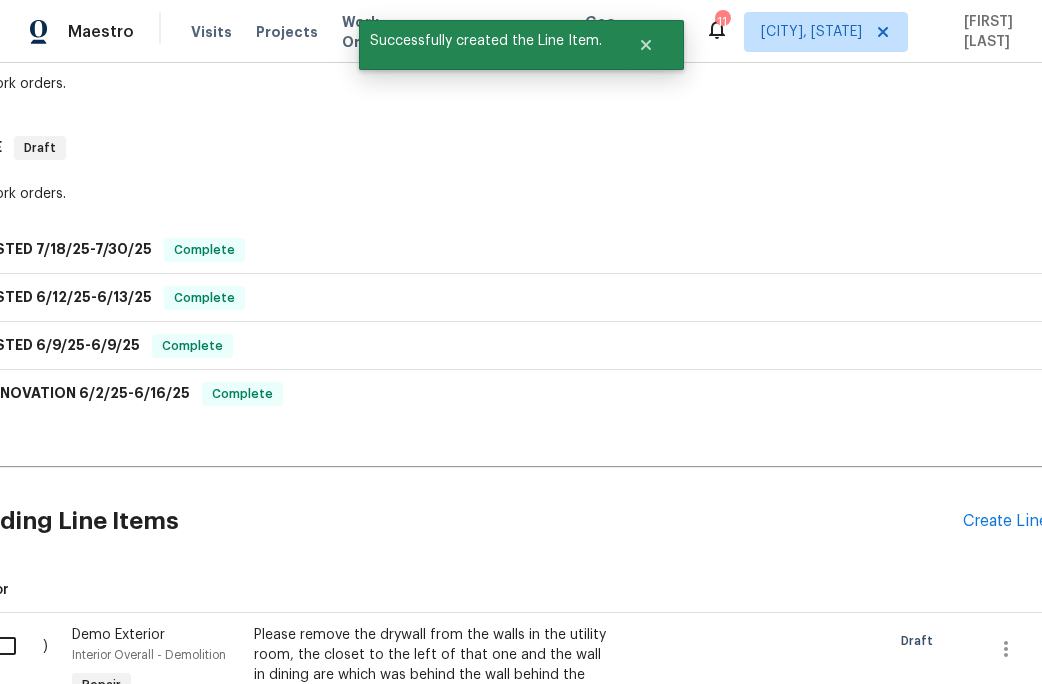 scroll, scrollTop: 576, scrollLeft: 0, axis: vertical 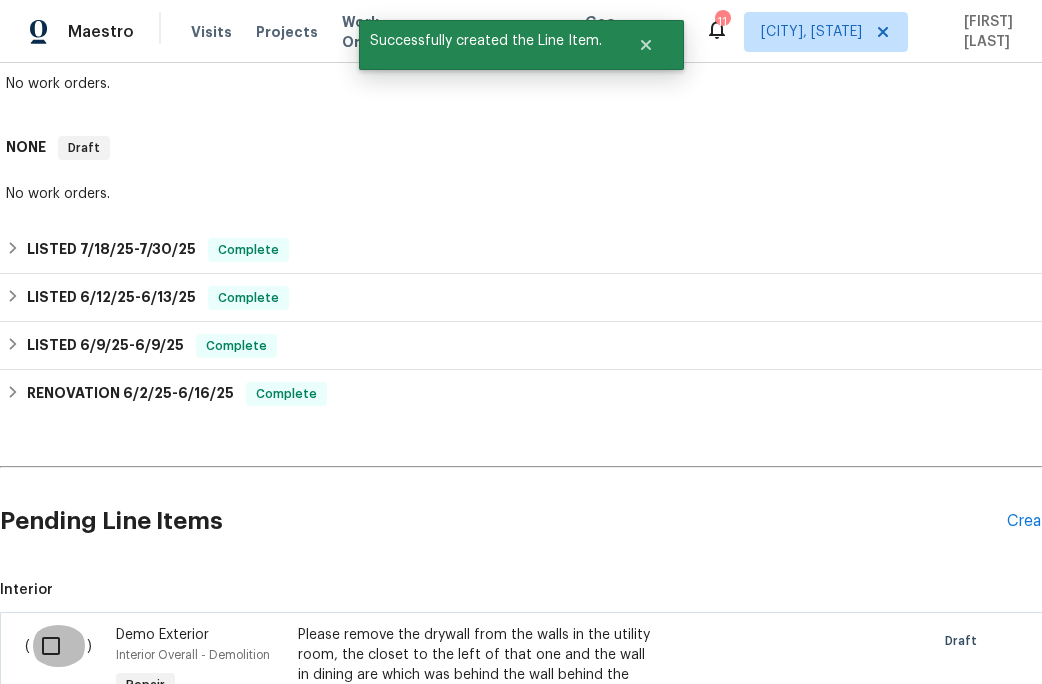click at bounding box center (58, 646) 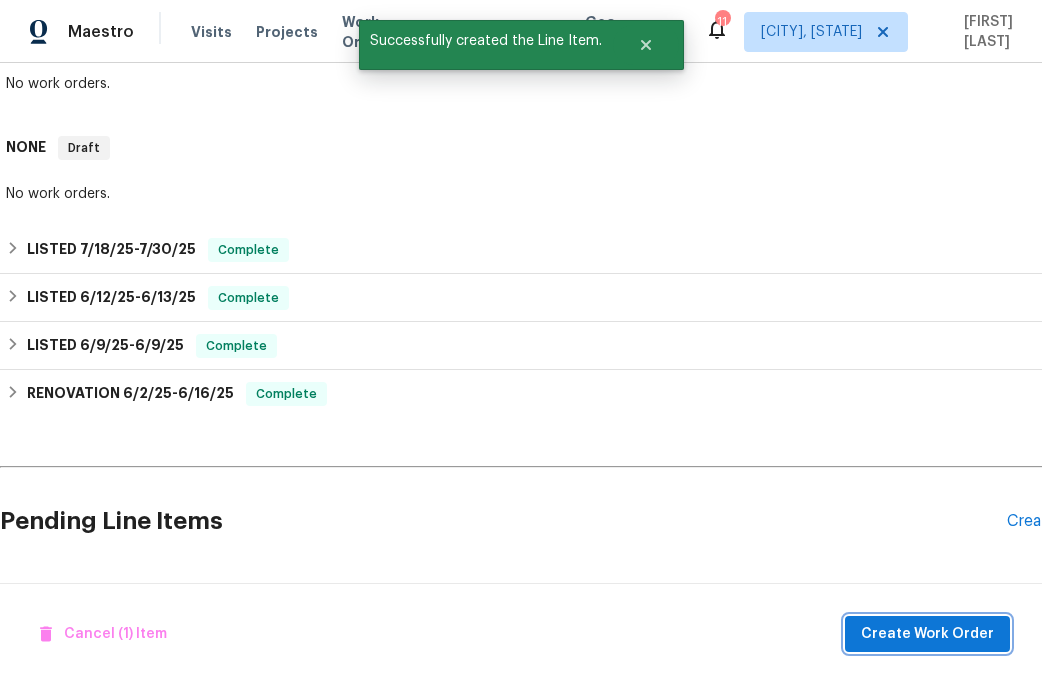 click on "Create Work Order" at bounding box center (927, 634) 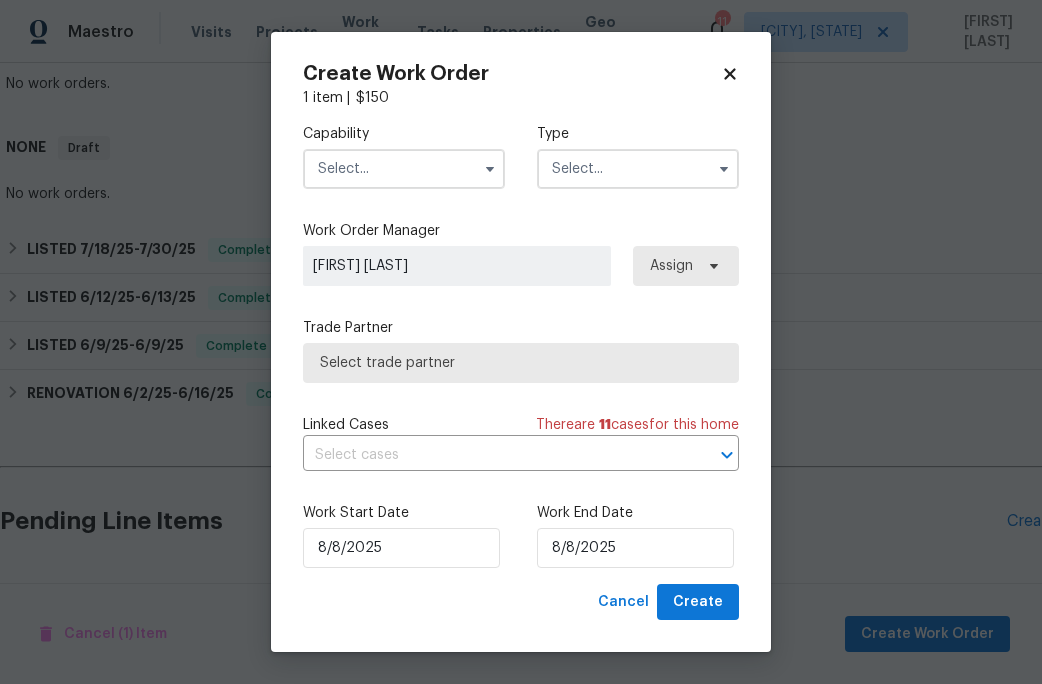 click at bounding box center (404, 169) 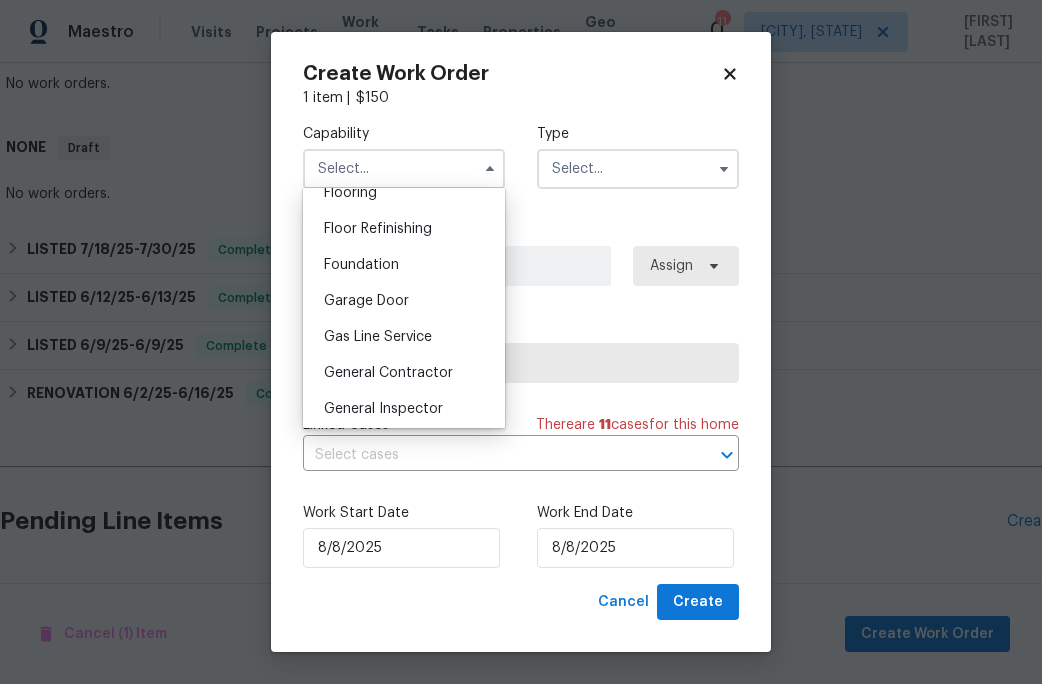 scroll, scrollTop: 829, scrollLeft: 0, axis: vertical 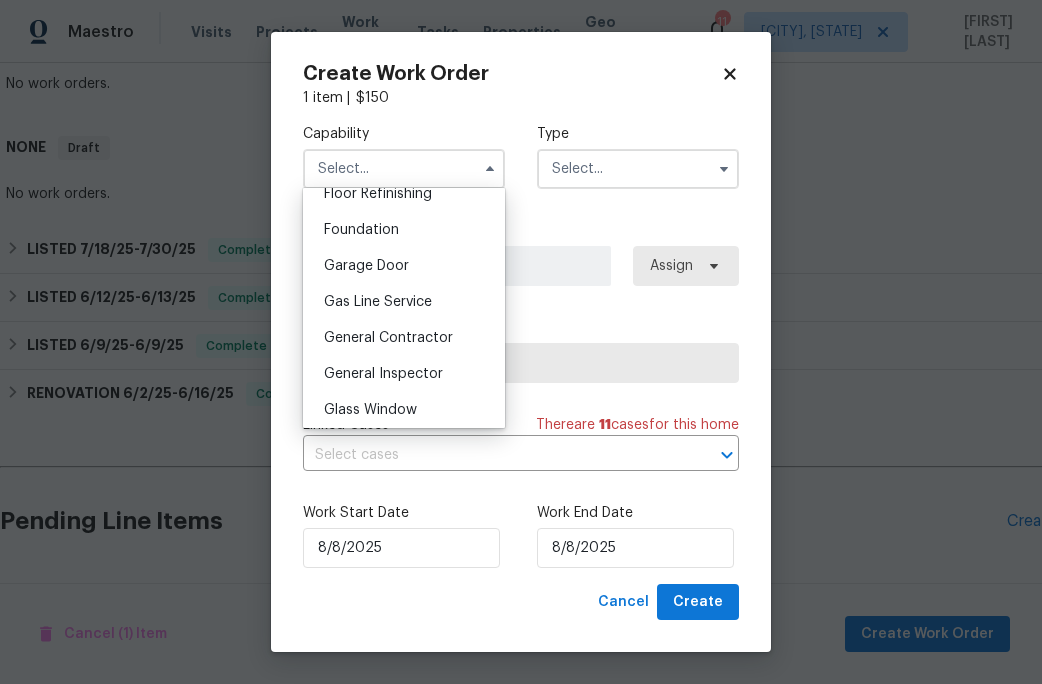 click on "General Contractor" at bounding box center (388, 338) 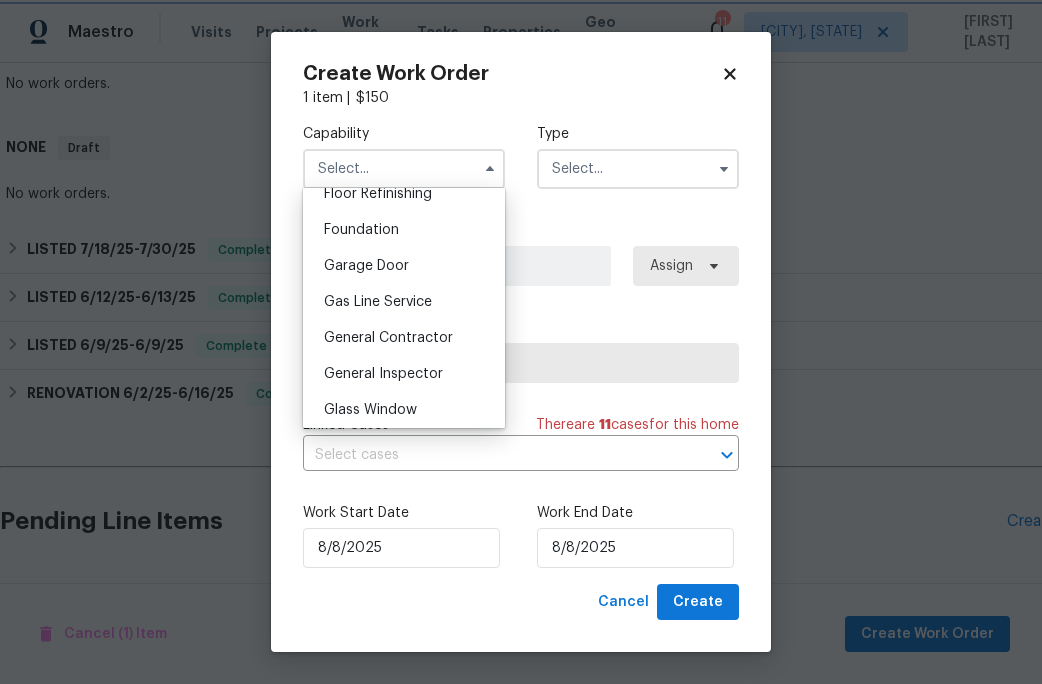 type on "General Contractor" 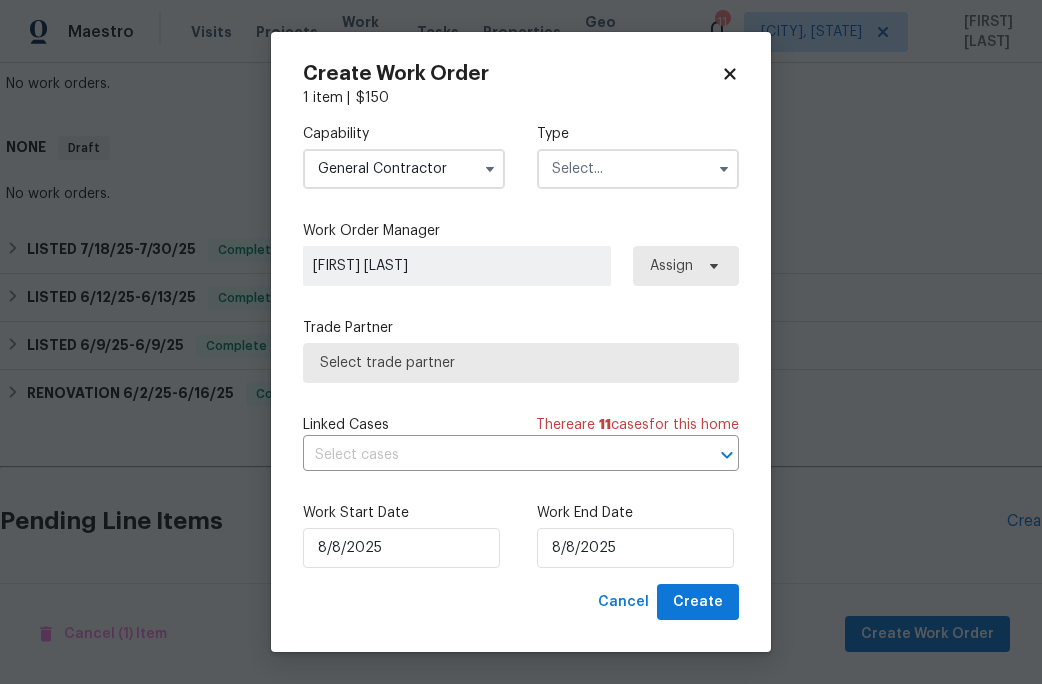 click at bounding box center (638, 169) 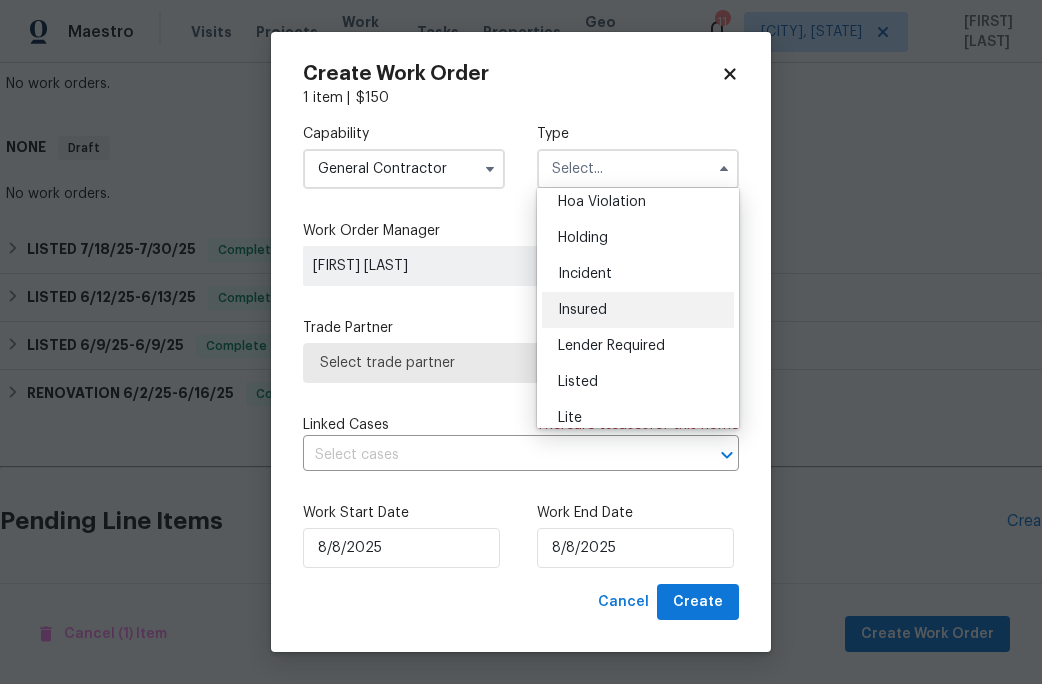 scroll, scrollTop: 78, scrollLeft: 0, axis: vertical 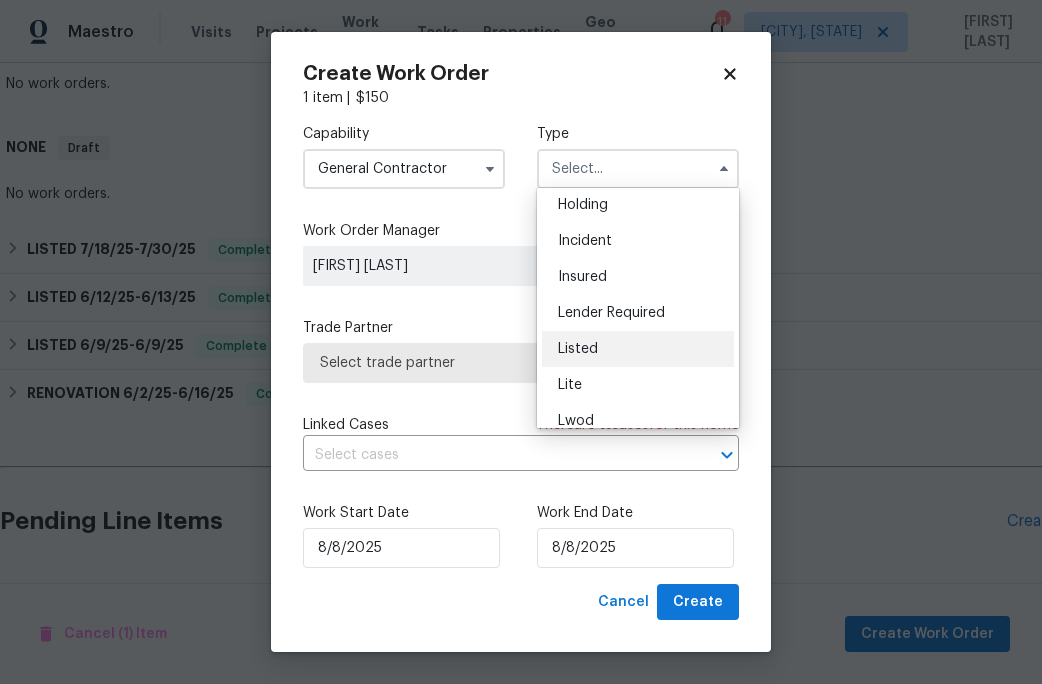 click on "Listed" at bounding box center (638, 349) 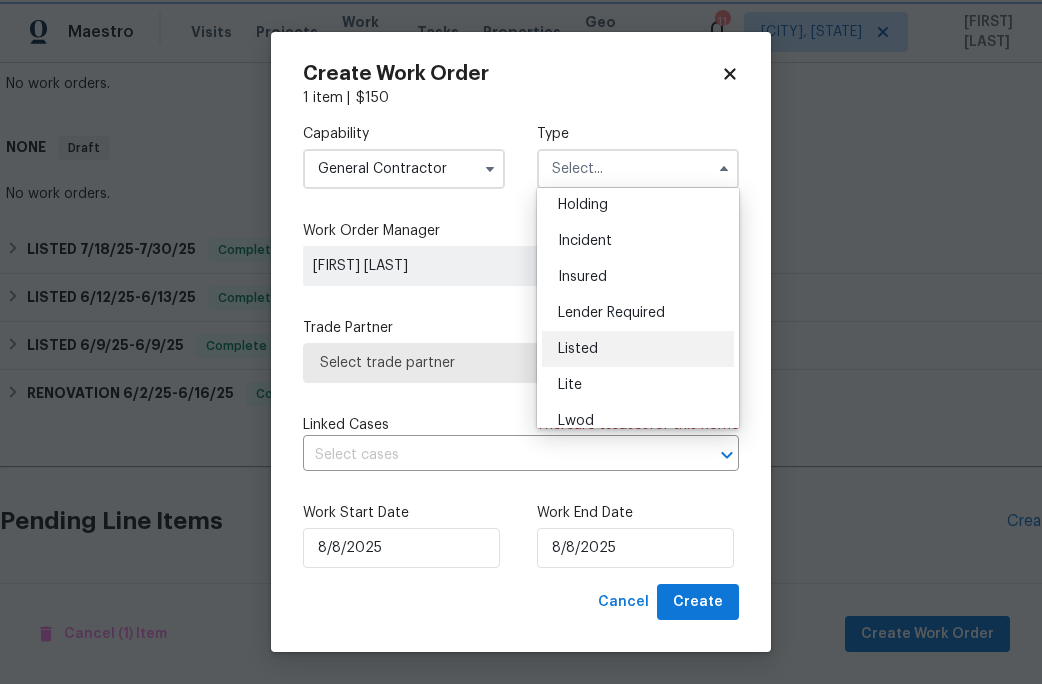 type on "Listed" 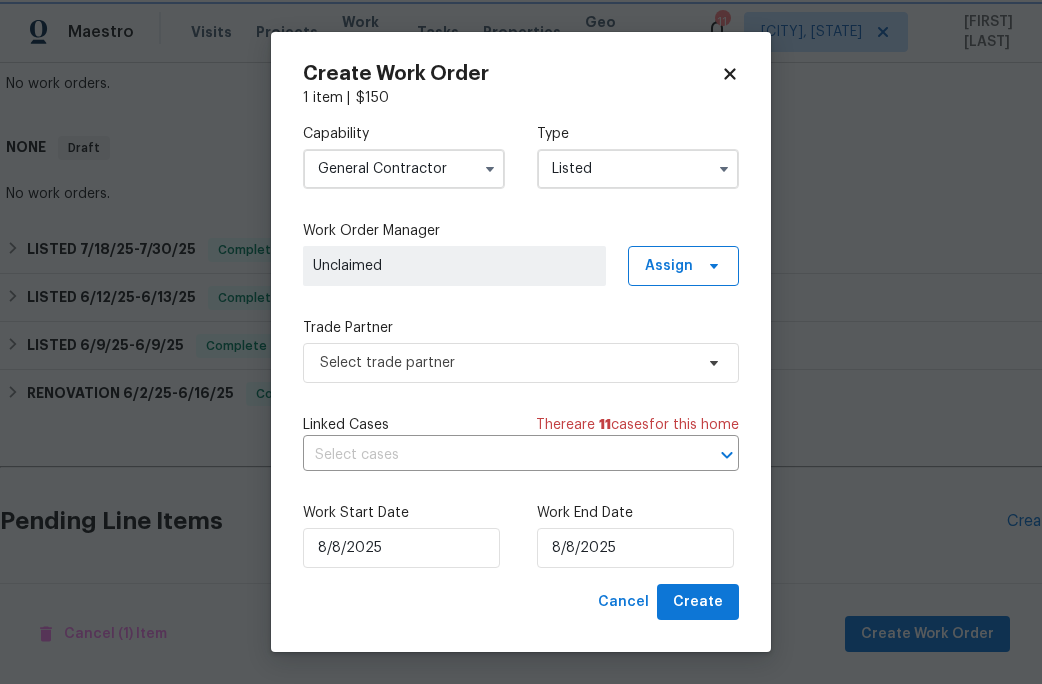 scroll, scrollTop: 0, scrollLeft: 0, axis: both 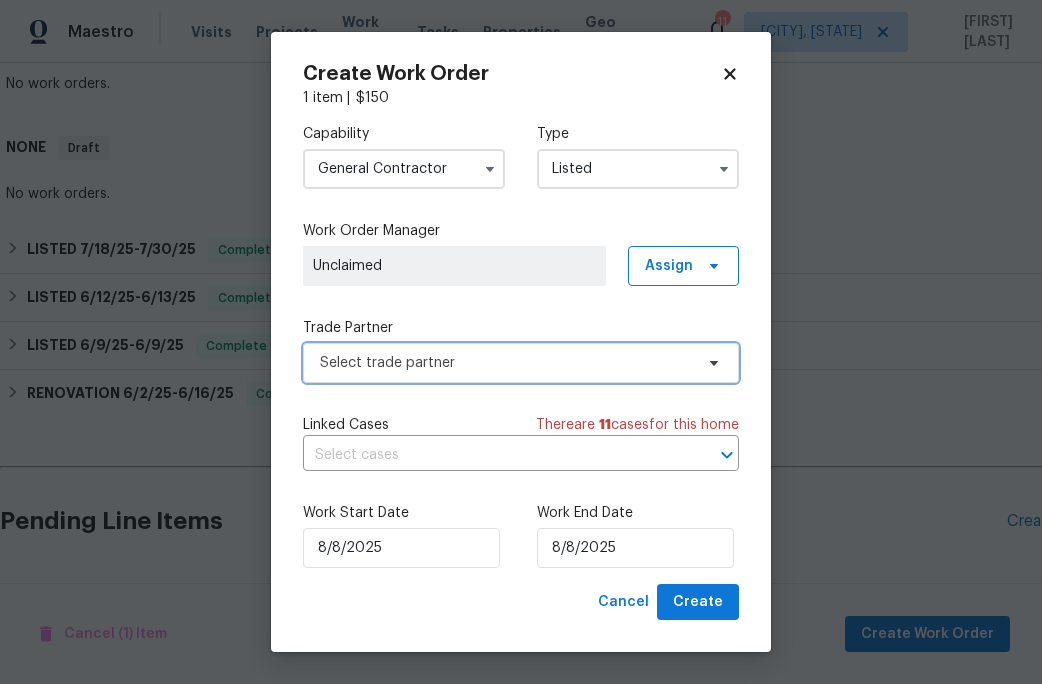 click on "Select trade partner" at bounding box center (506, 363) 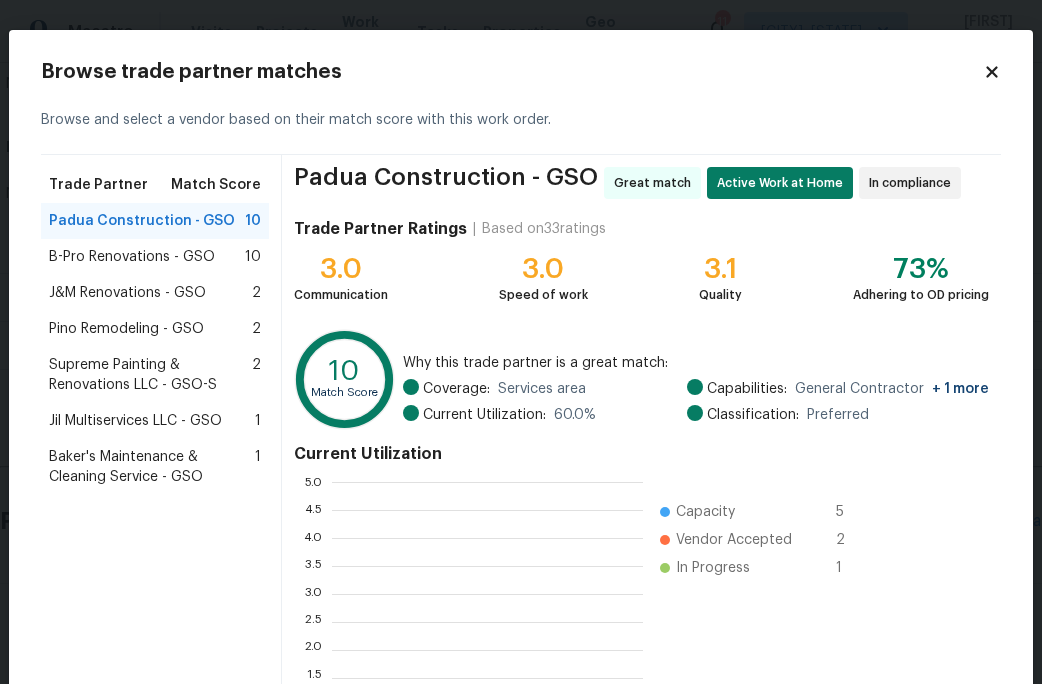 scroll, scrollTop: 2, scrollLeft: 1, axis: both 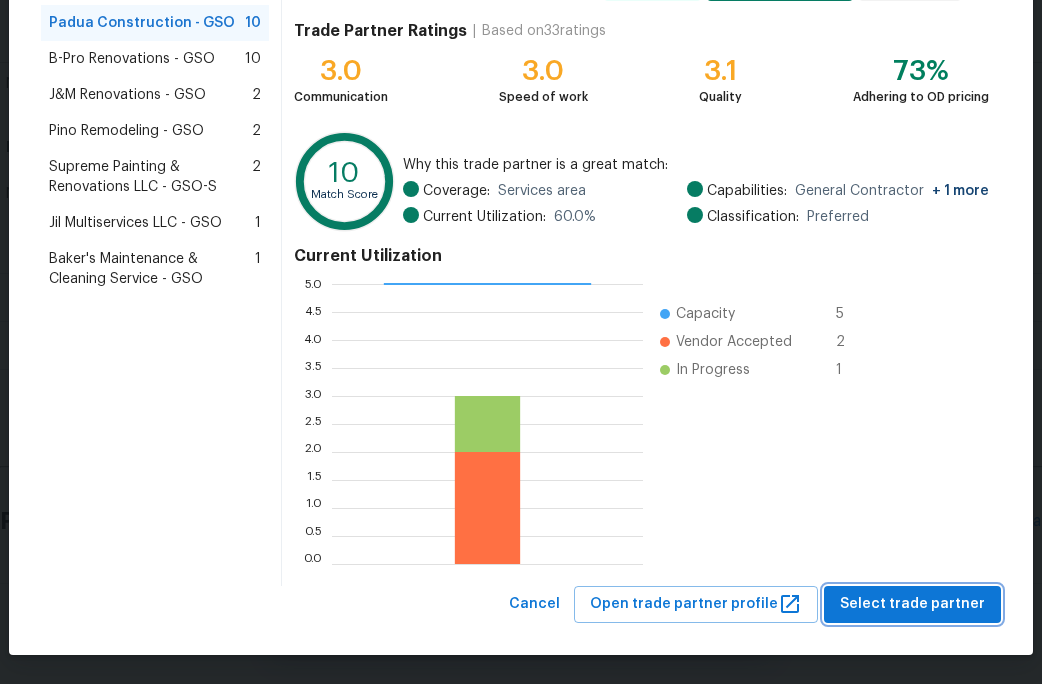 click on "Select trade partner" at bounding box center (912, 604) 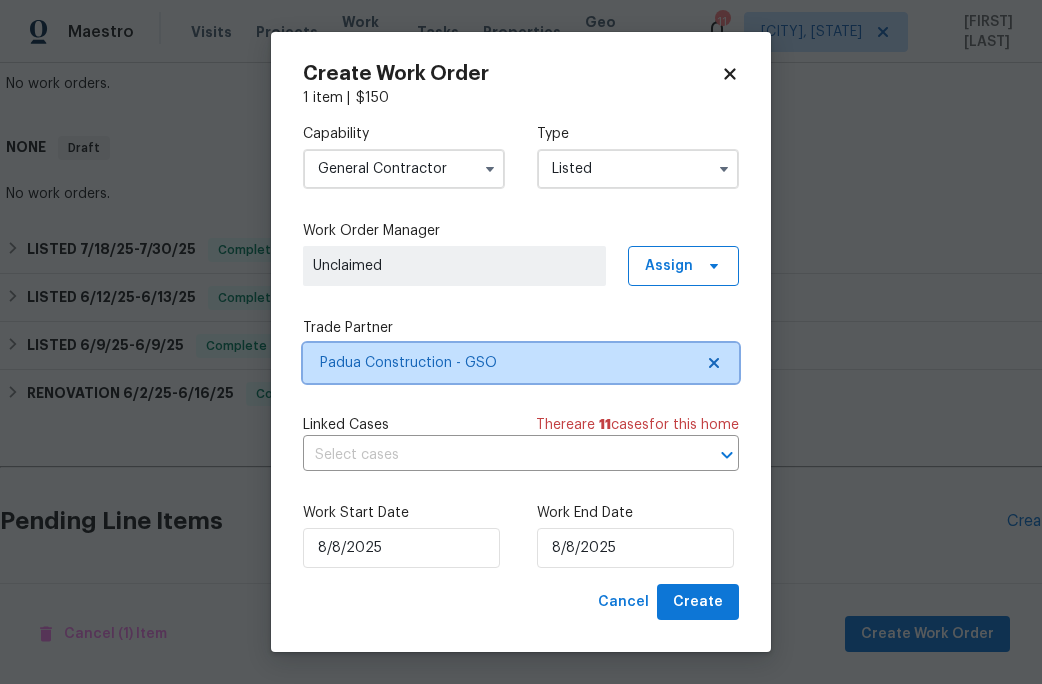 scroll, scrollTop: 0, scrollLeft: 0, axis: both 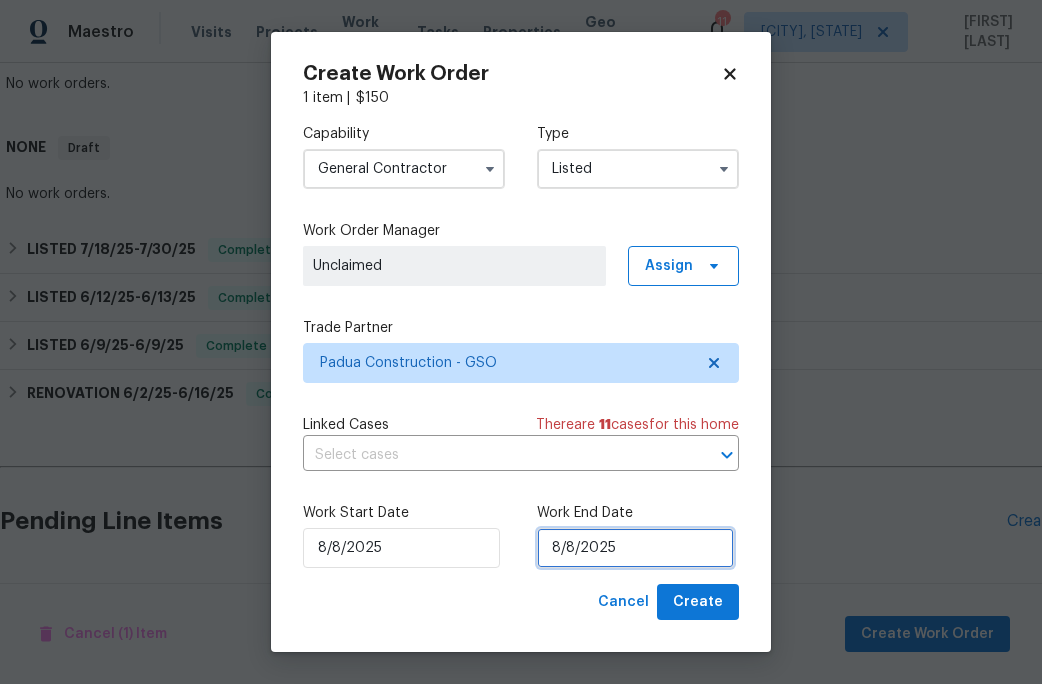 click on "8/8/2025" at bounding box center [635, 548] 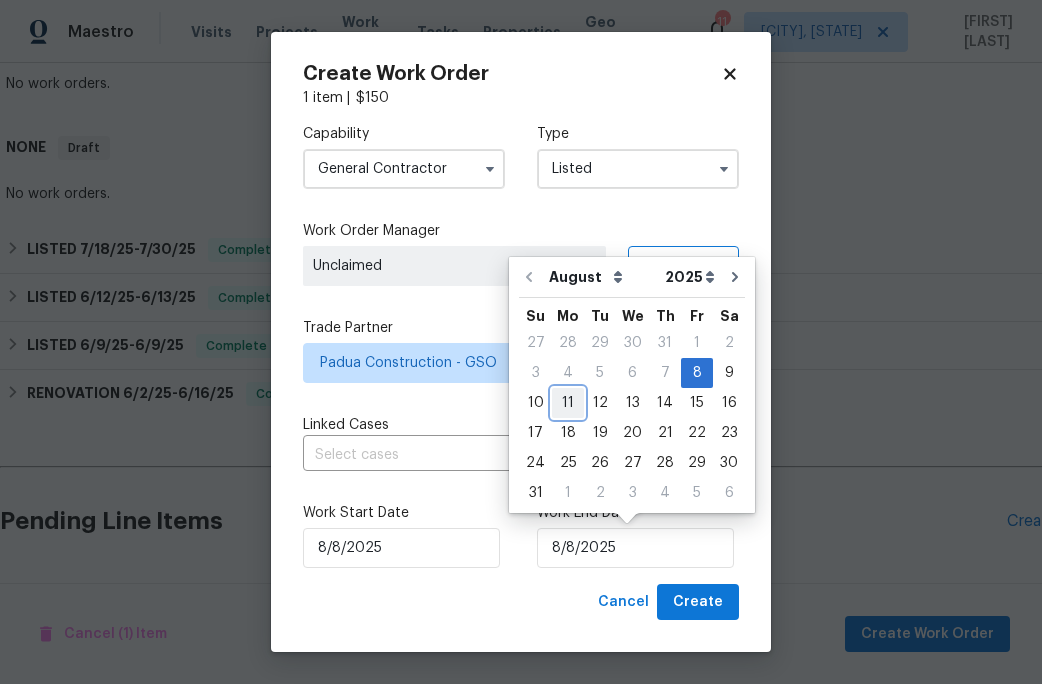 click on "11" at bounding box center (568, 403) 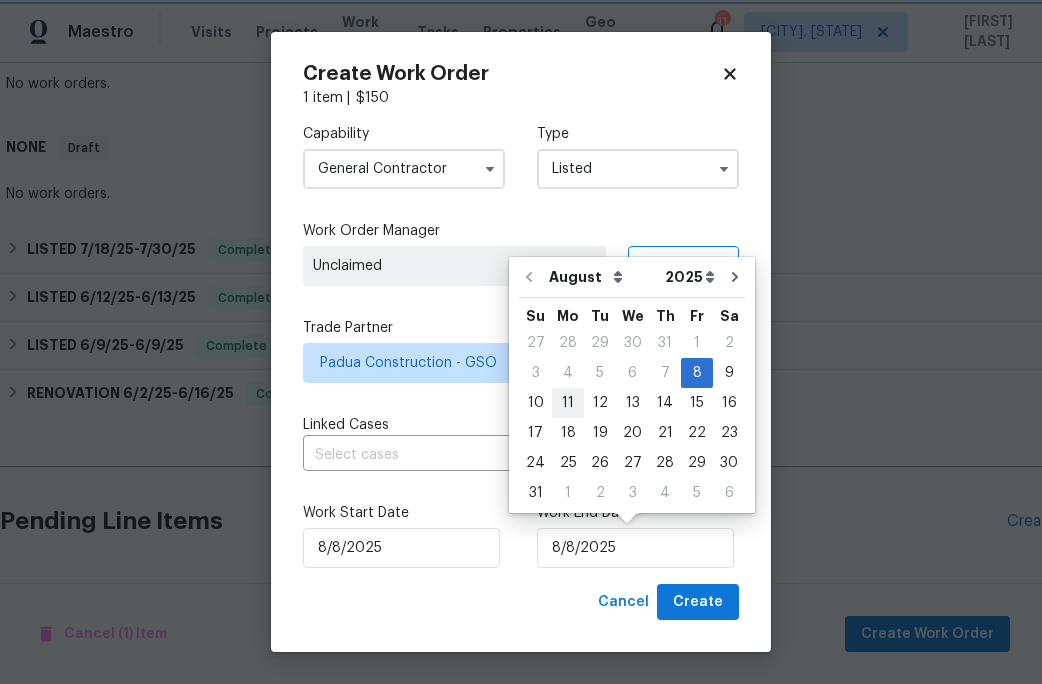 type on "8/11/2025" 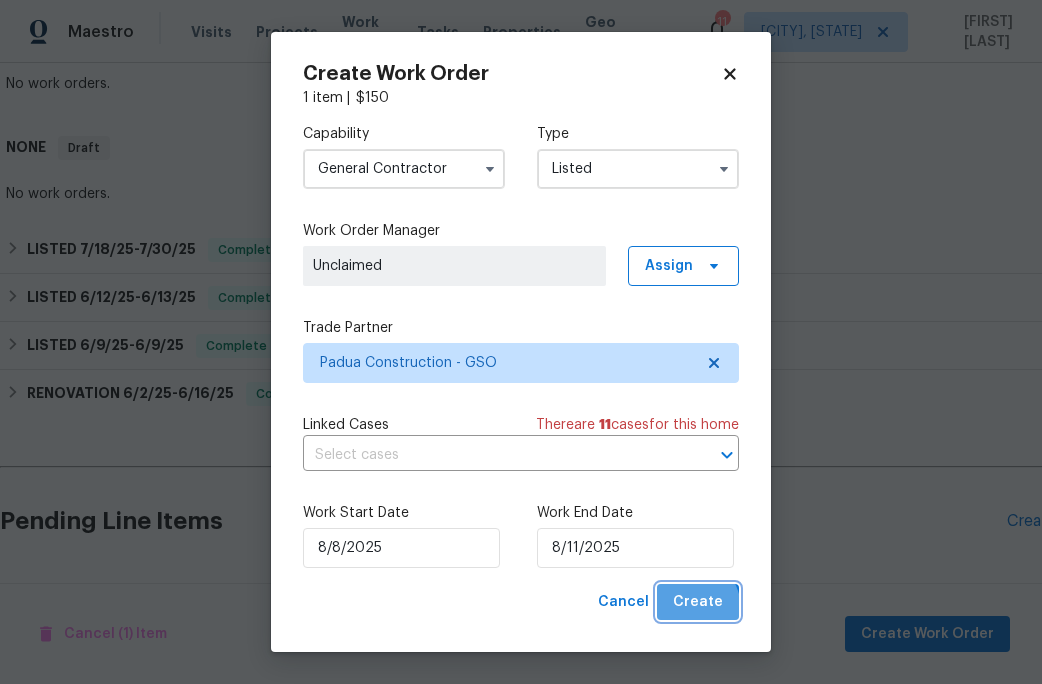 click on "Create" at bounding box center [698, 602] 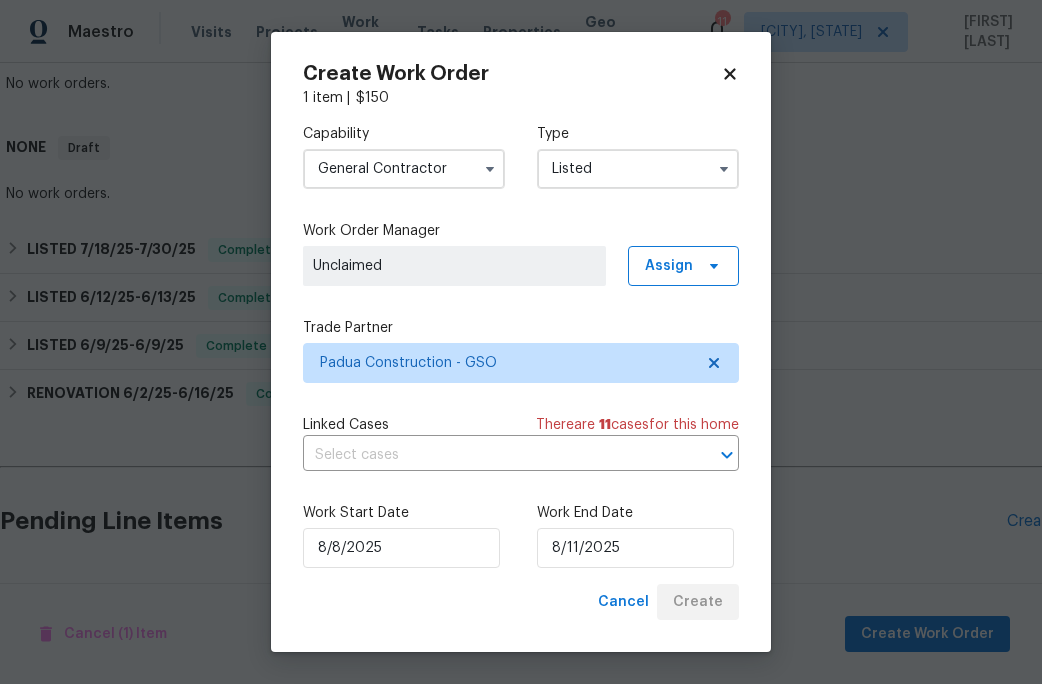 checkbox on "false" 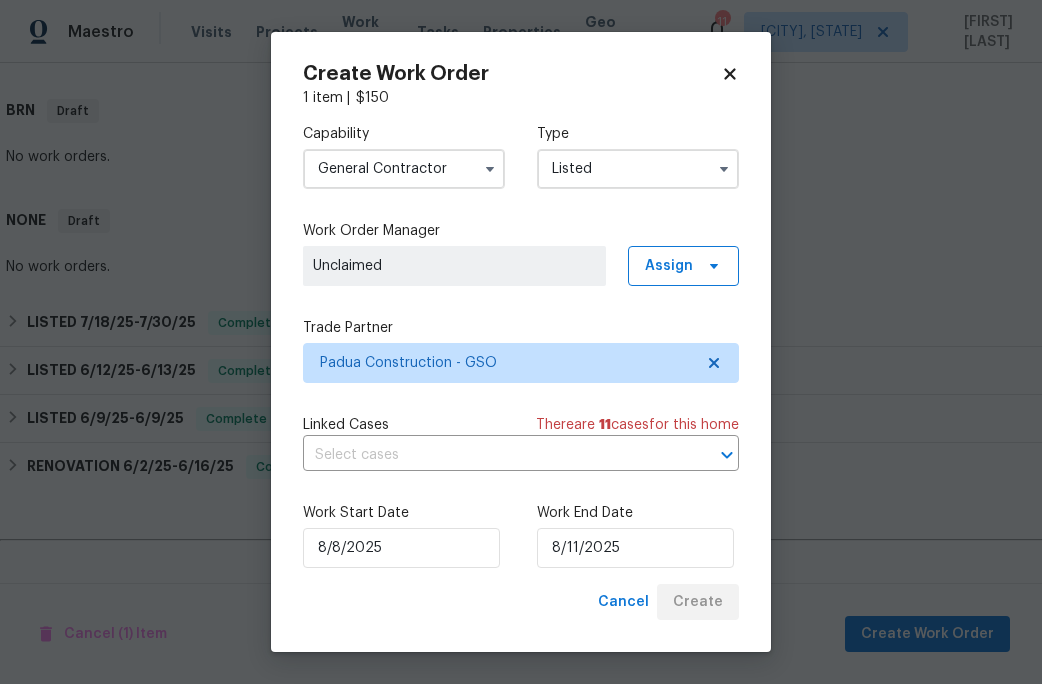 scroll, scrollTop: 649, scrollLeft: 0, axis: vertical 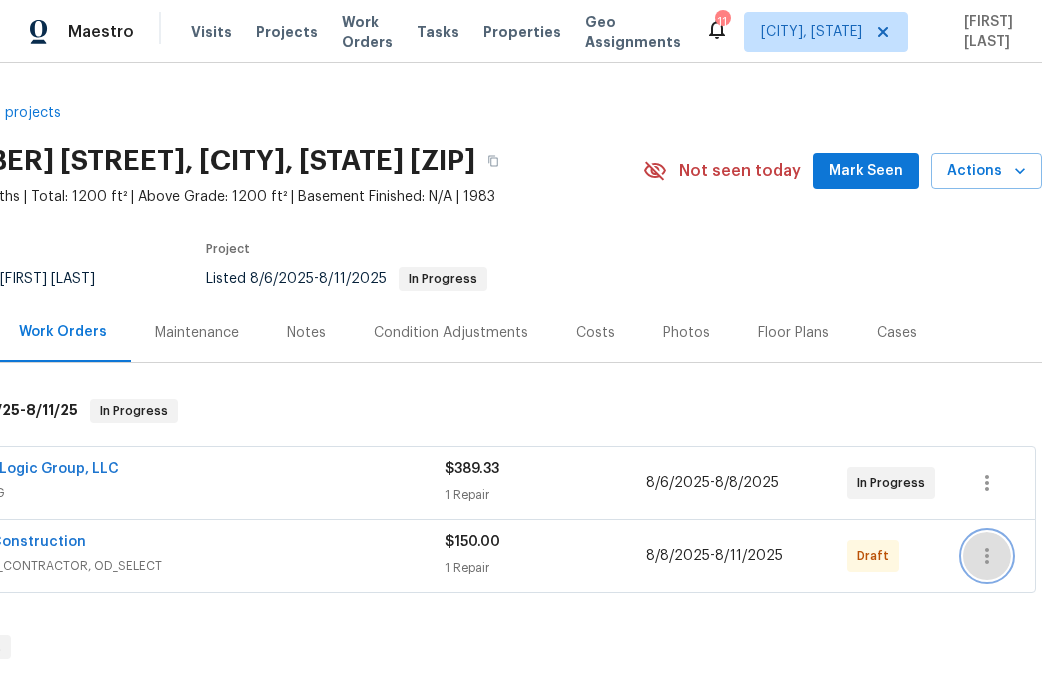 click 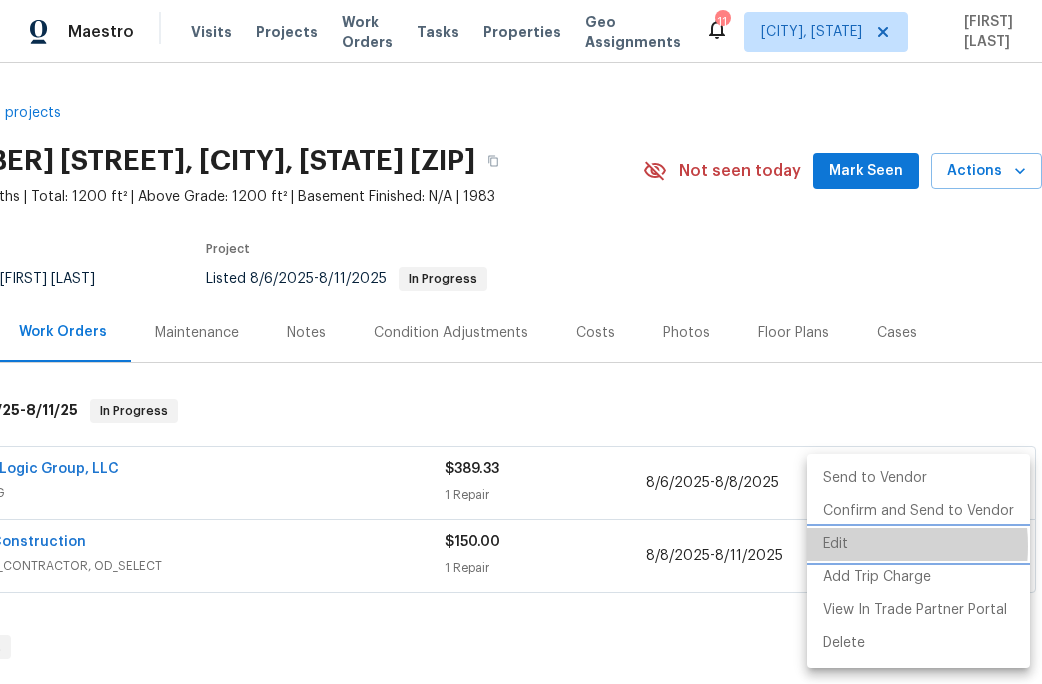 click on "Edit" at bounding box center (918, 544) 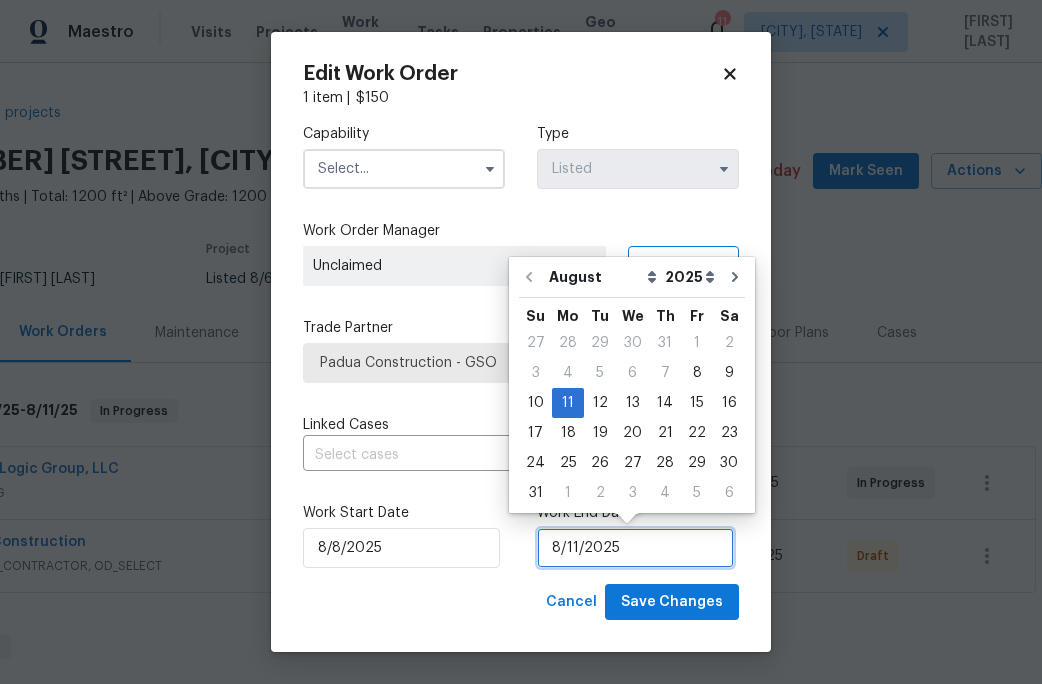click on "8/11/2025" at bounding box center (635, 548) 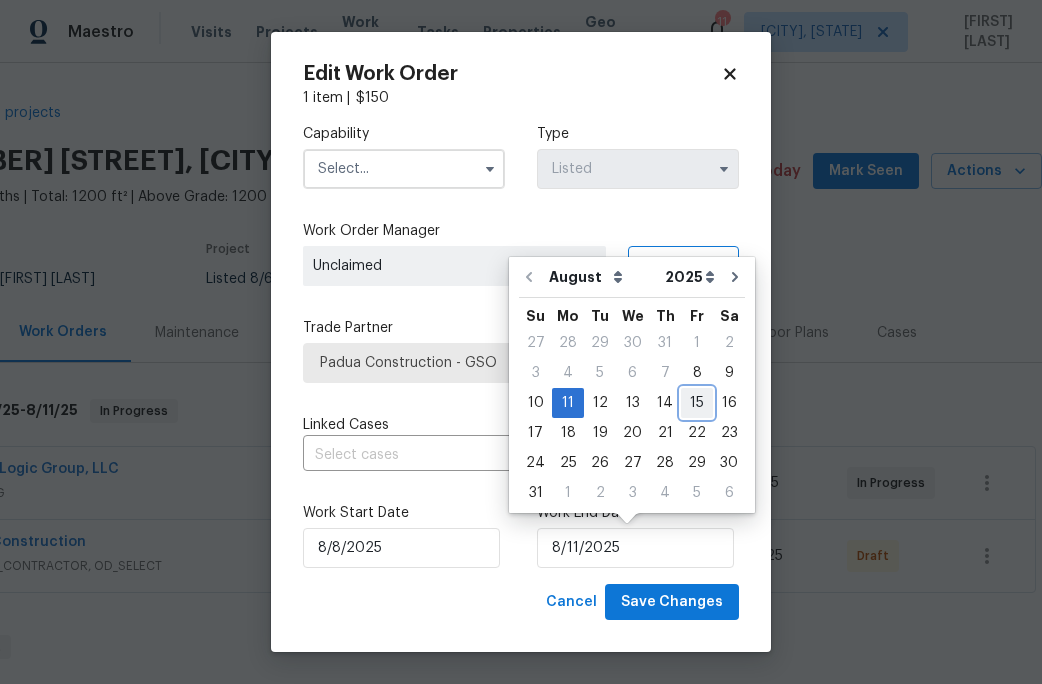 click on "15" at bounding box center (697, 403) 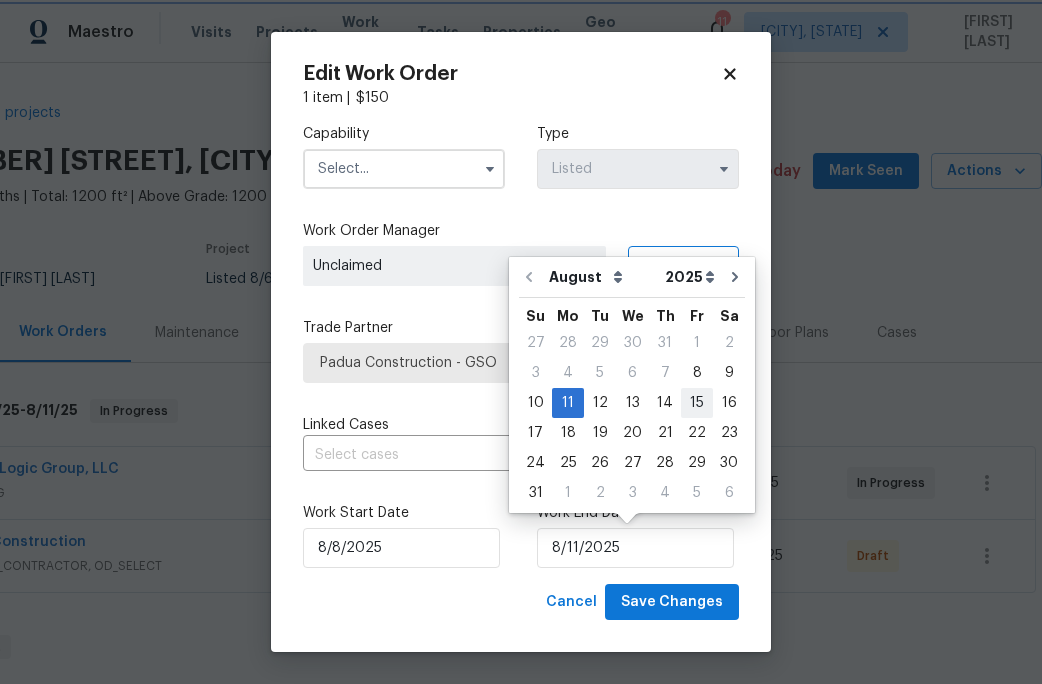 type on "8/15/2025" 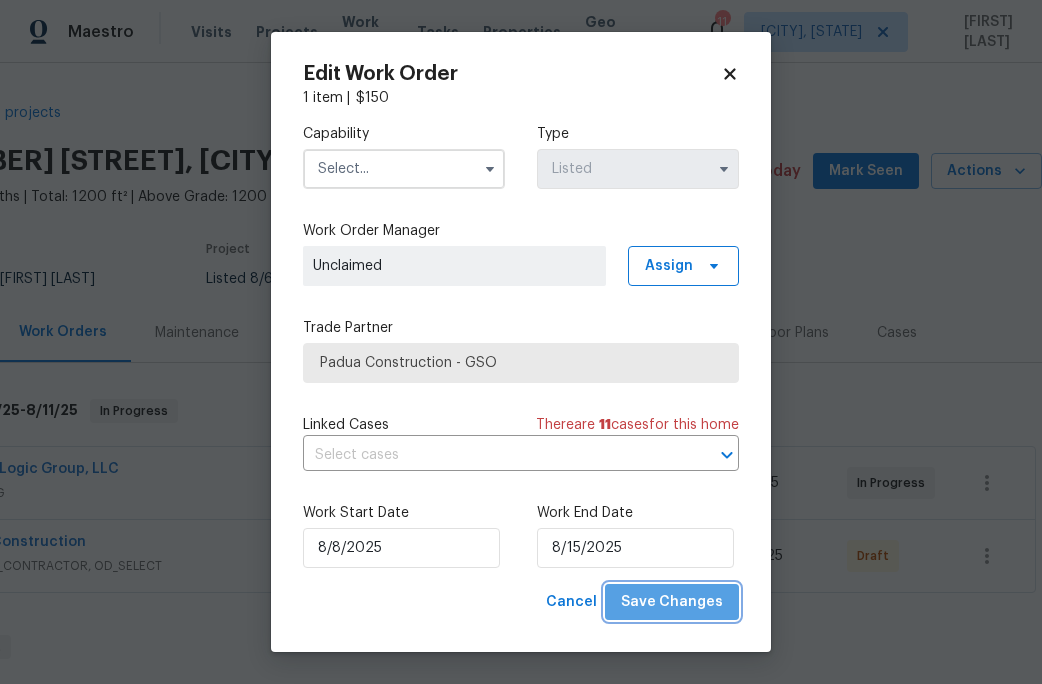 click on "Save Changes" at bounding box center (672, 602) 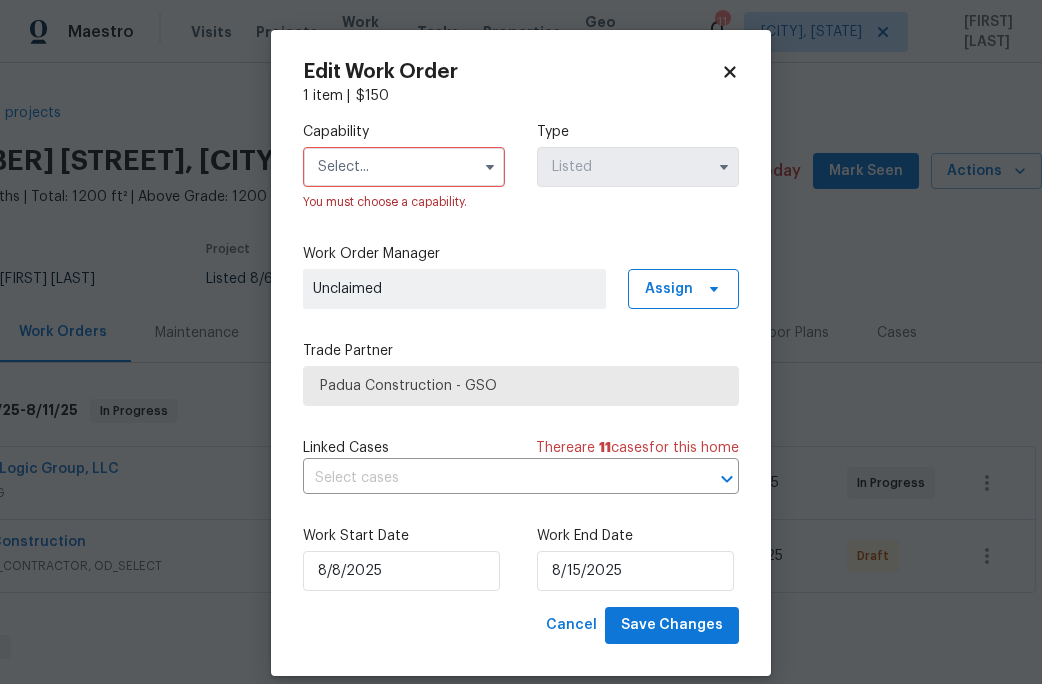 click at bounding box center [404, 167] 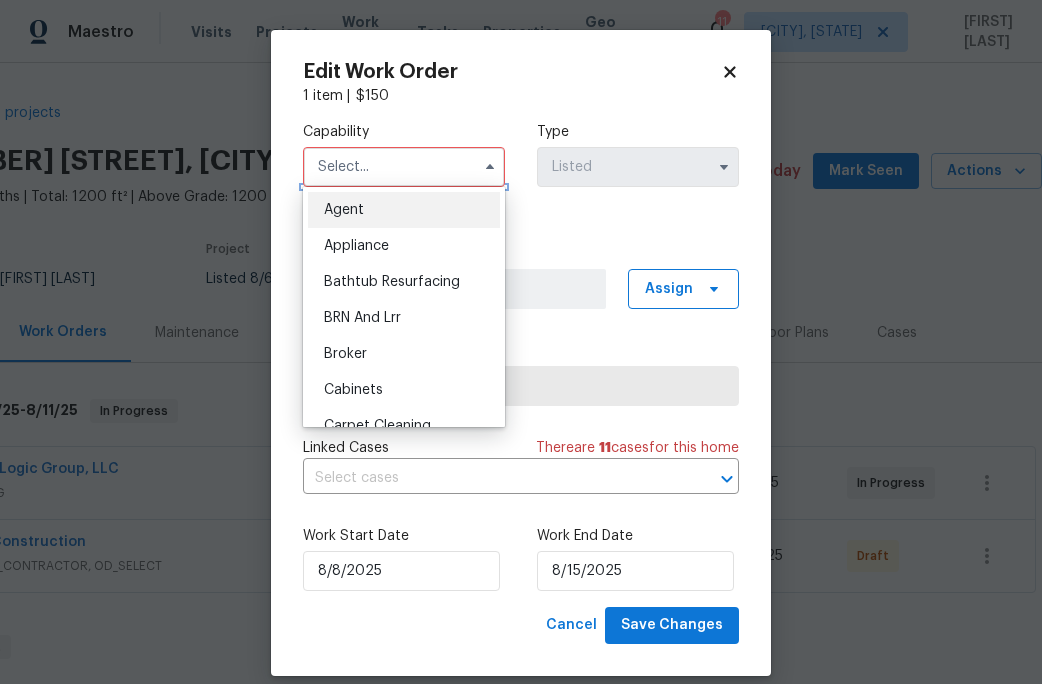 click at bounding box center [404, 167] 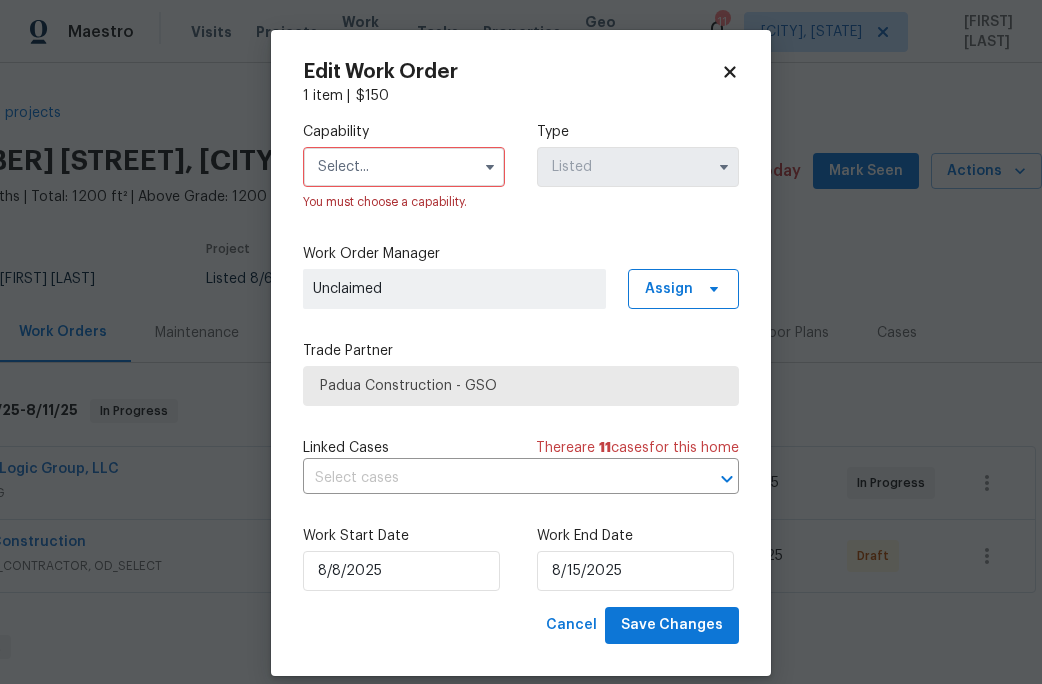click at bounding box center [404, 167] 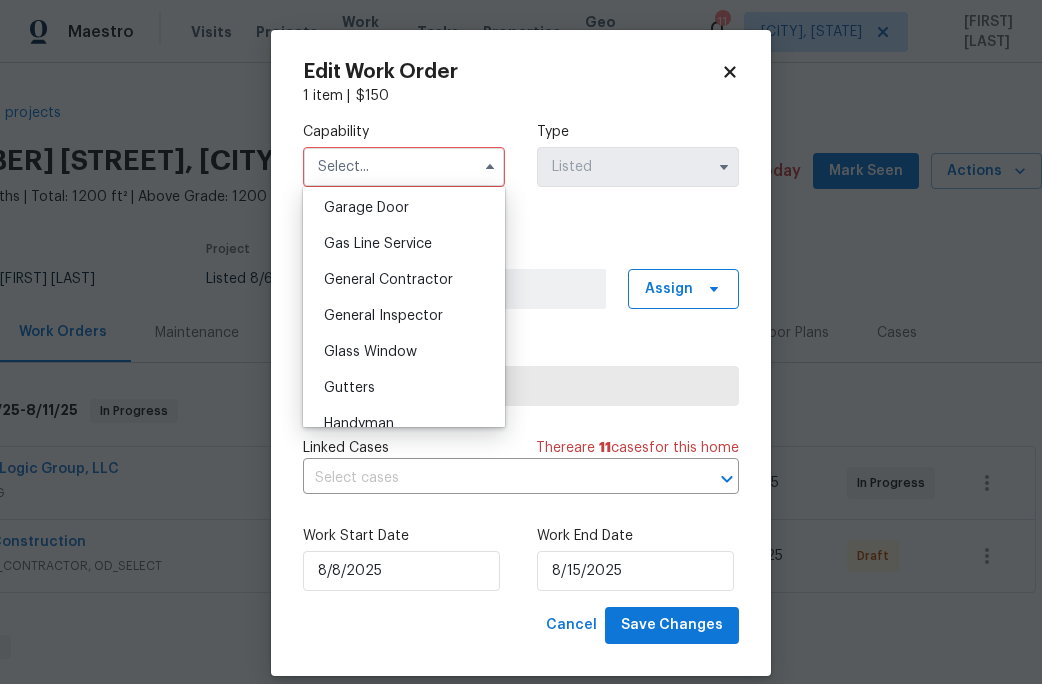 scroll, scrollTop: 889, scrollLeft: 0, axis: vertical 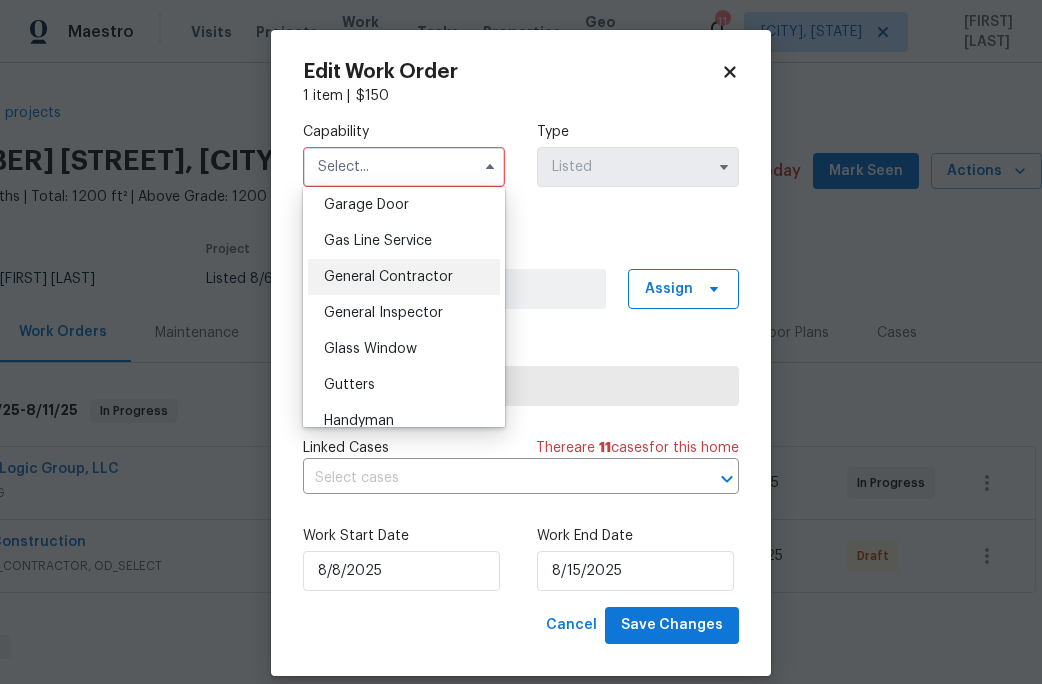 click on "General Contractor" at bounding box center (388, 277) 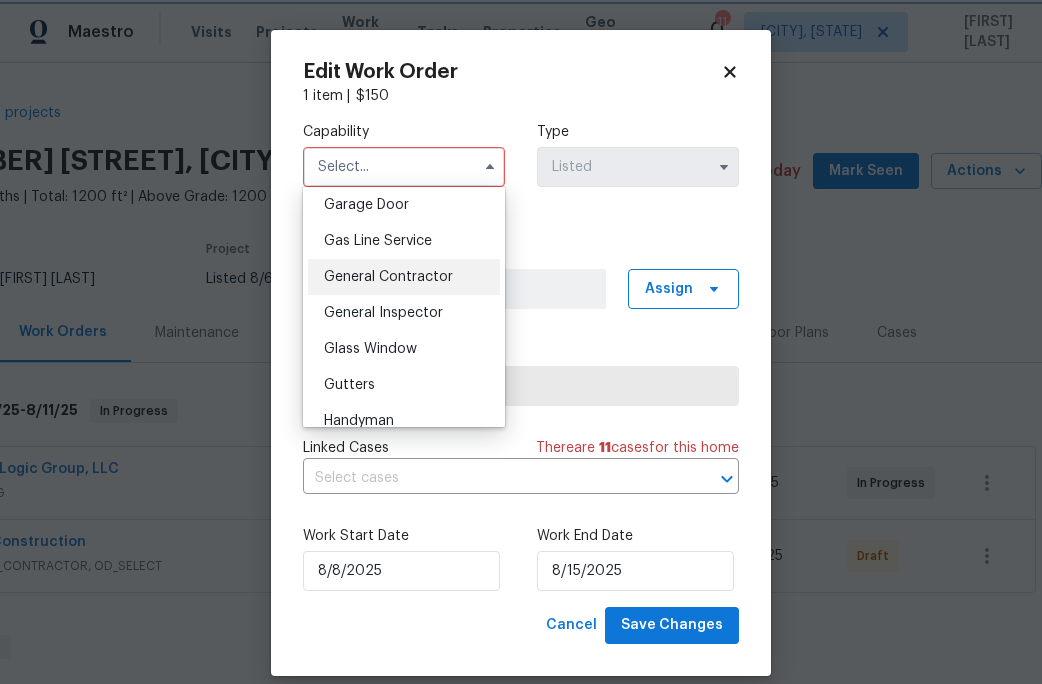type on "General Contractor" 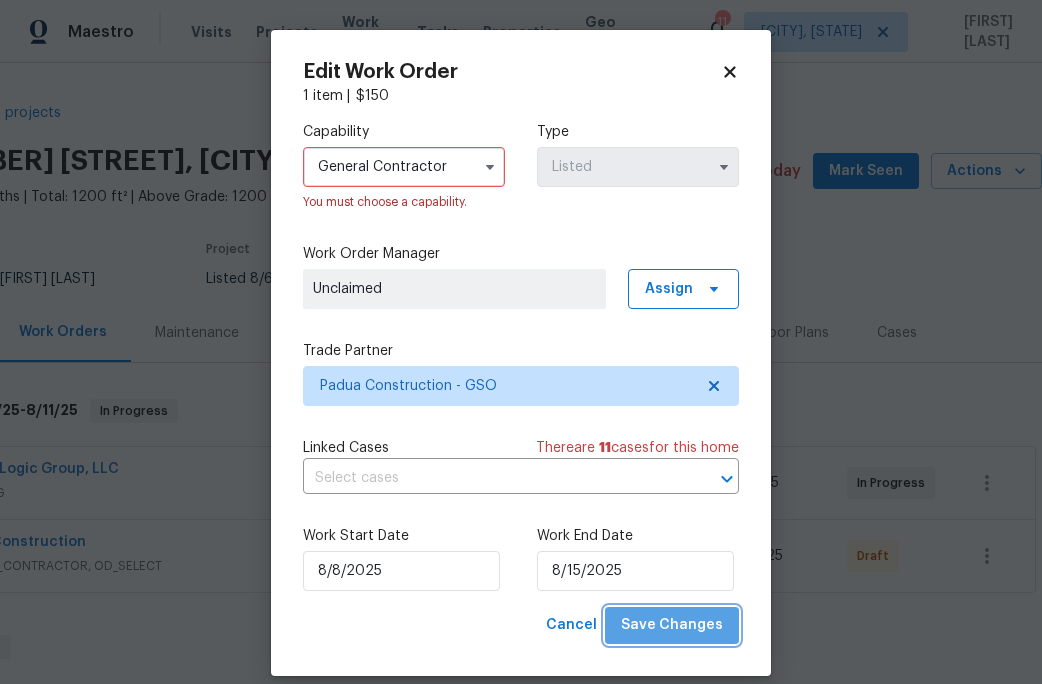 click on "Save Changes" at bounding box center (672, 625) 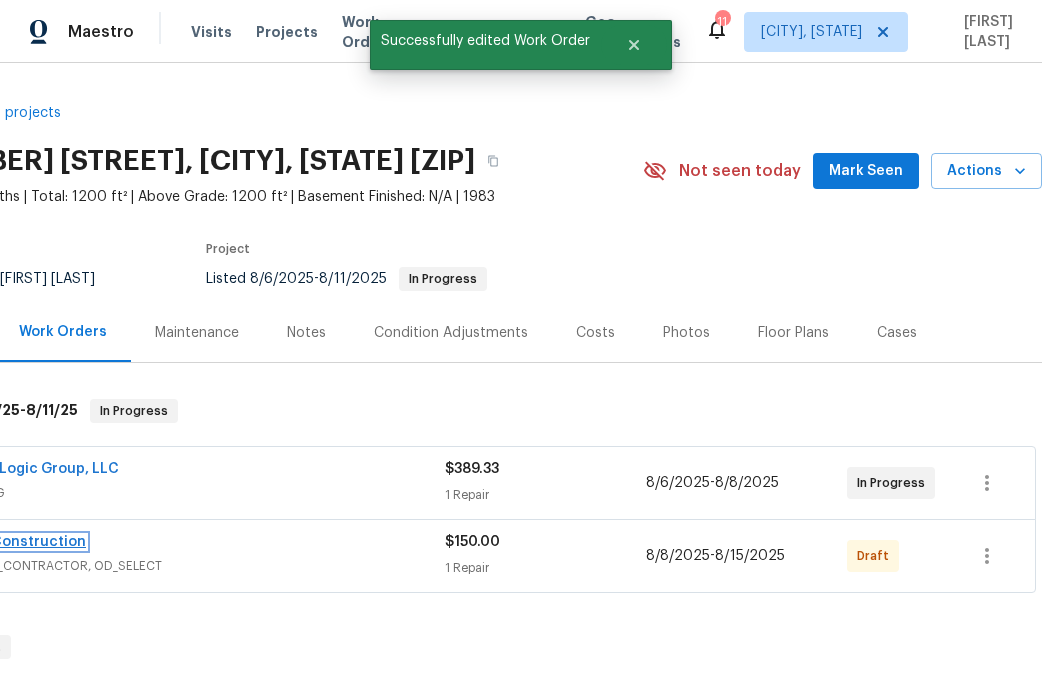 click on "Padua Construction" at bounding box center [14, 542] 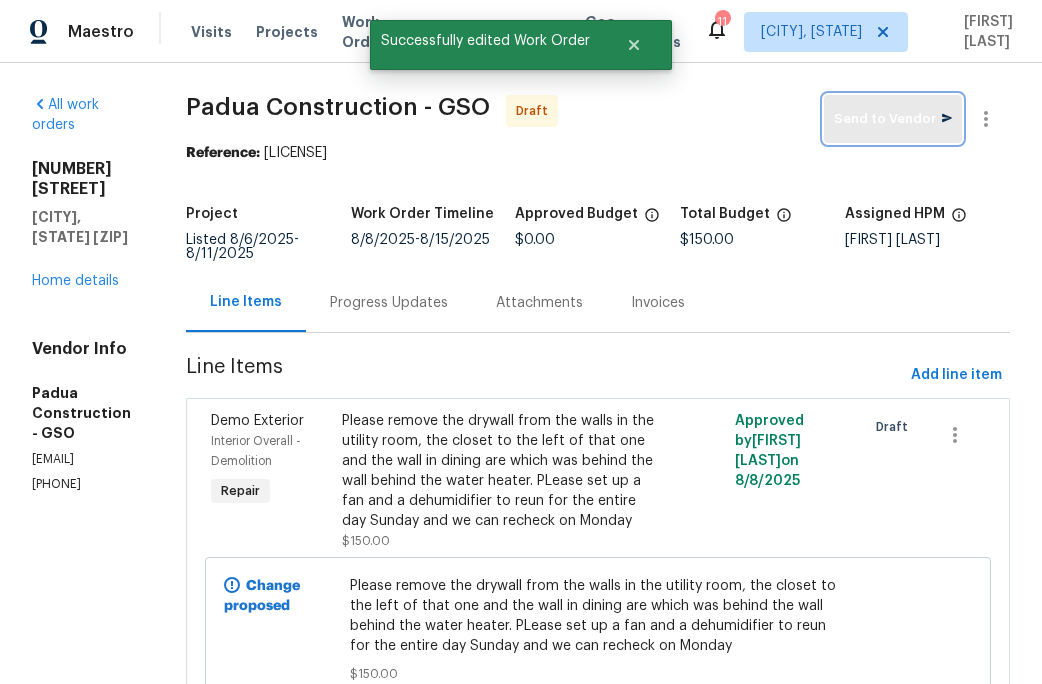 click on "Send to Vendor" at bounding box center [893, 119] 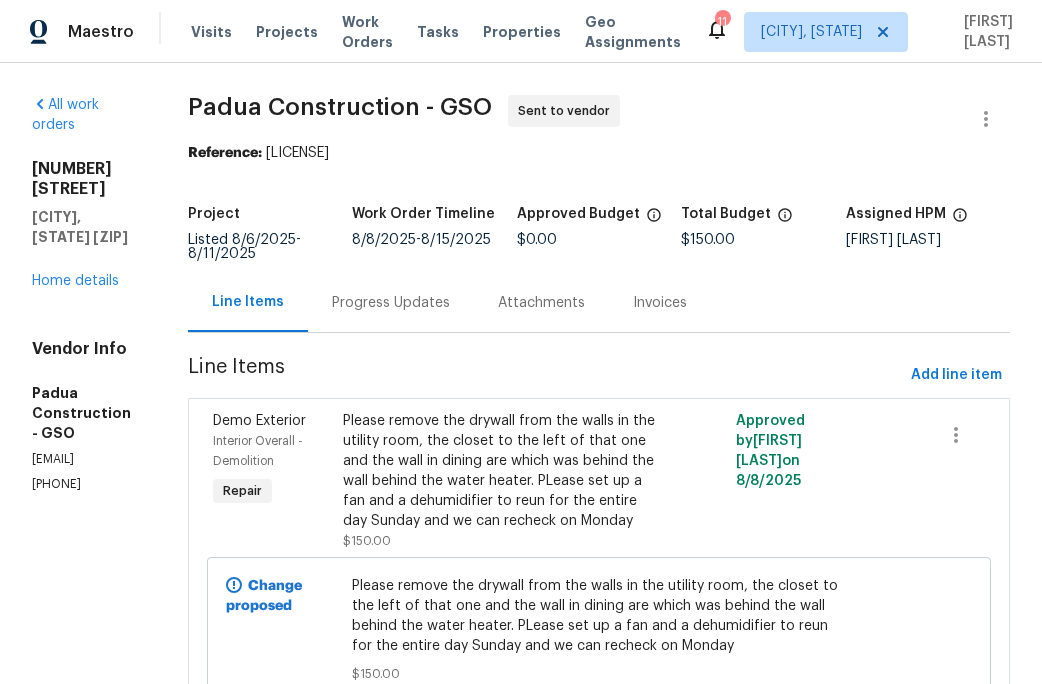 scroll, scrollTop: 94, scrollLeft: 0, axis: vertical 